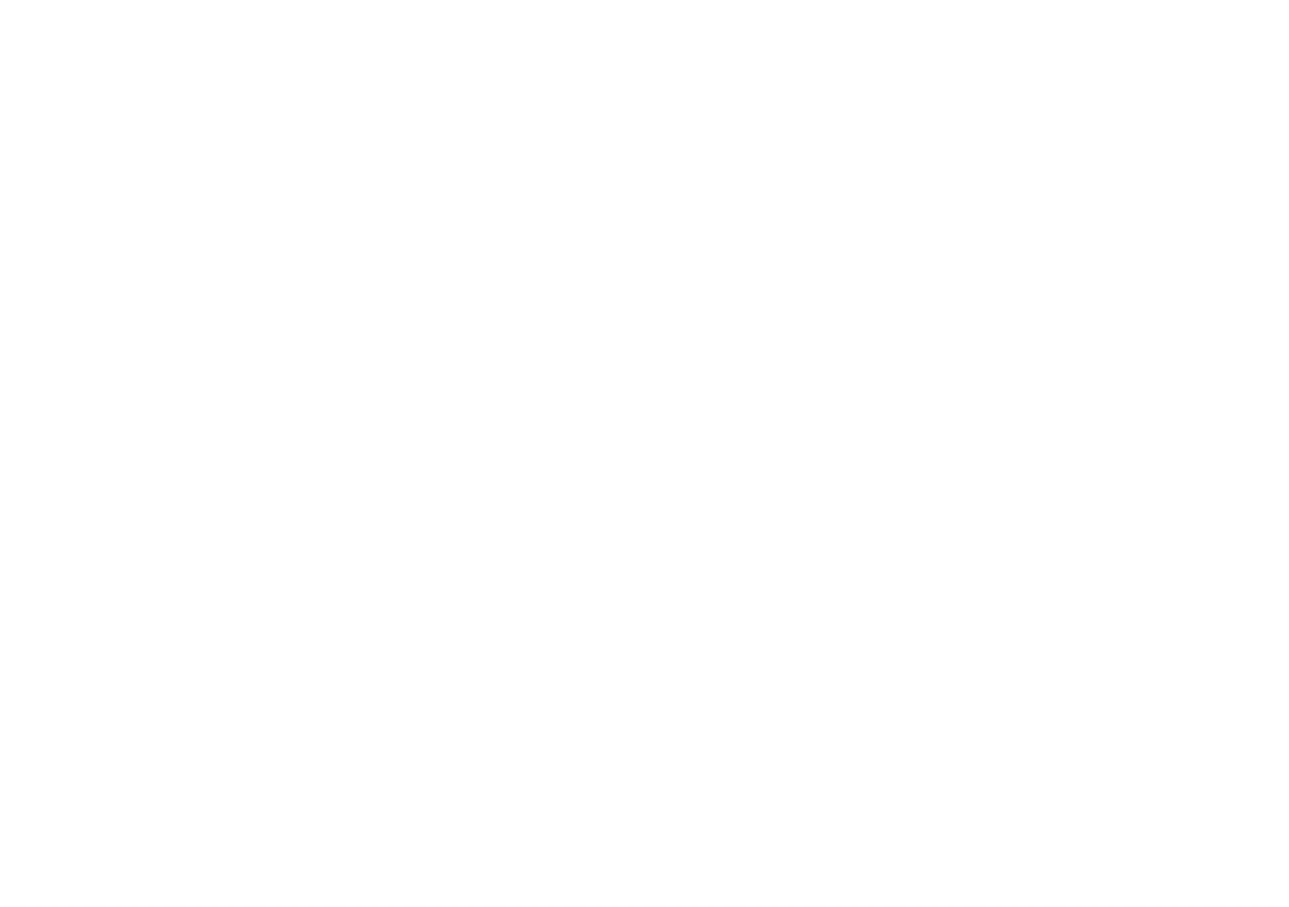 scroll, scrollTop: 0, scrollLeft: 0, axis: both 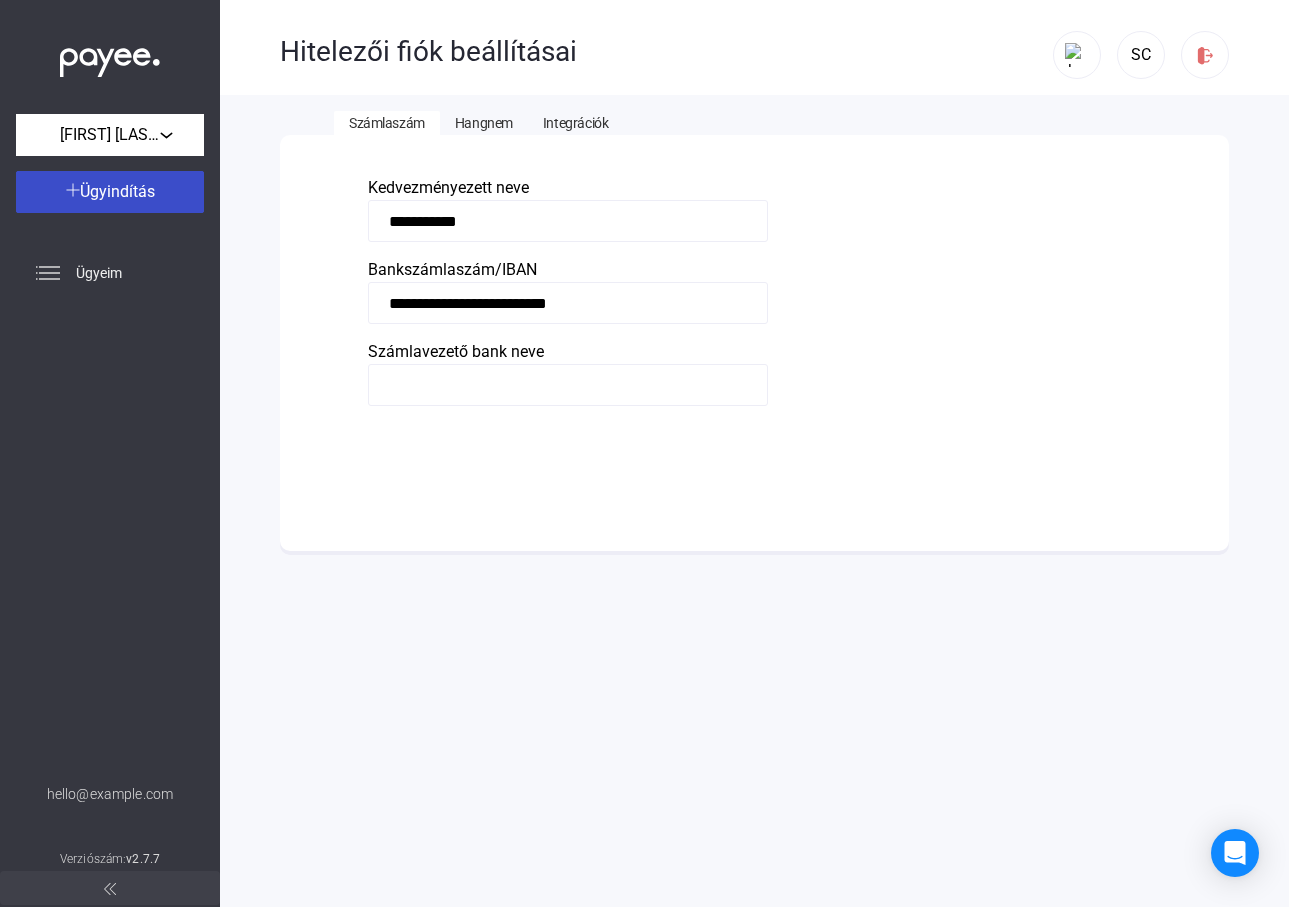 click on "Ügyindítás" at bounding box center (117, 191) 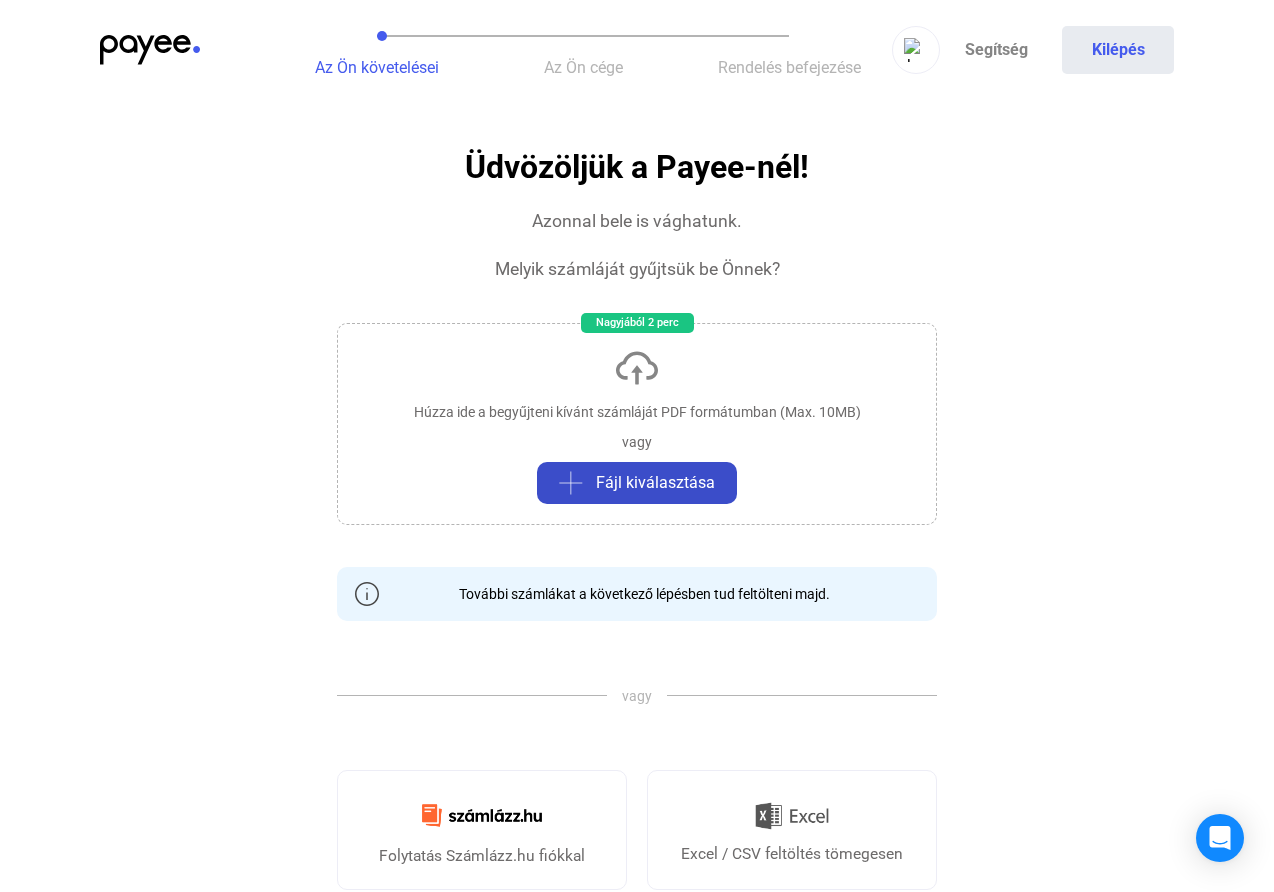 click on "Fájl kiválasztása" at bounding box center (655, 483) 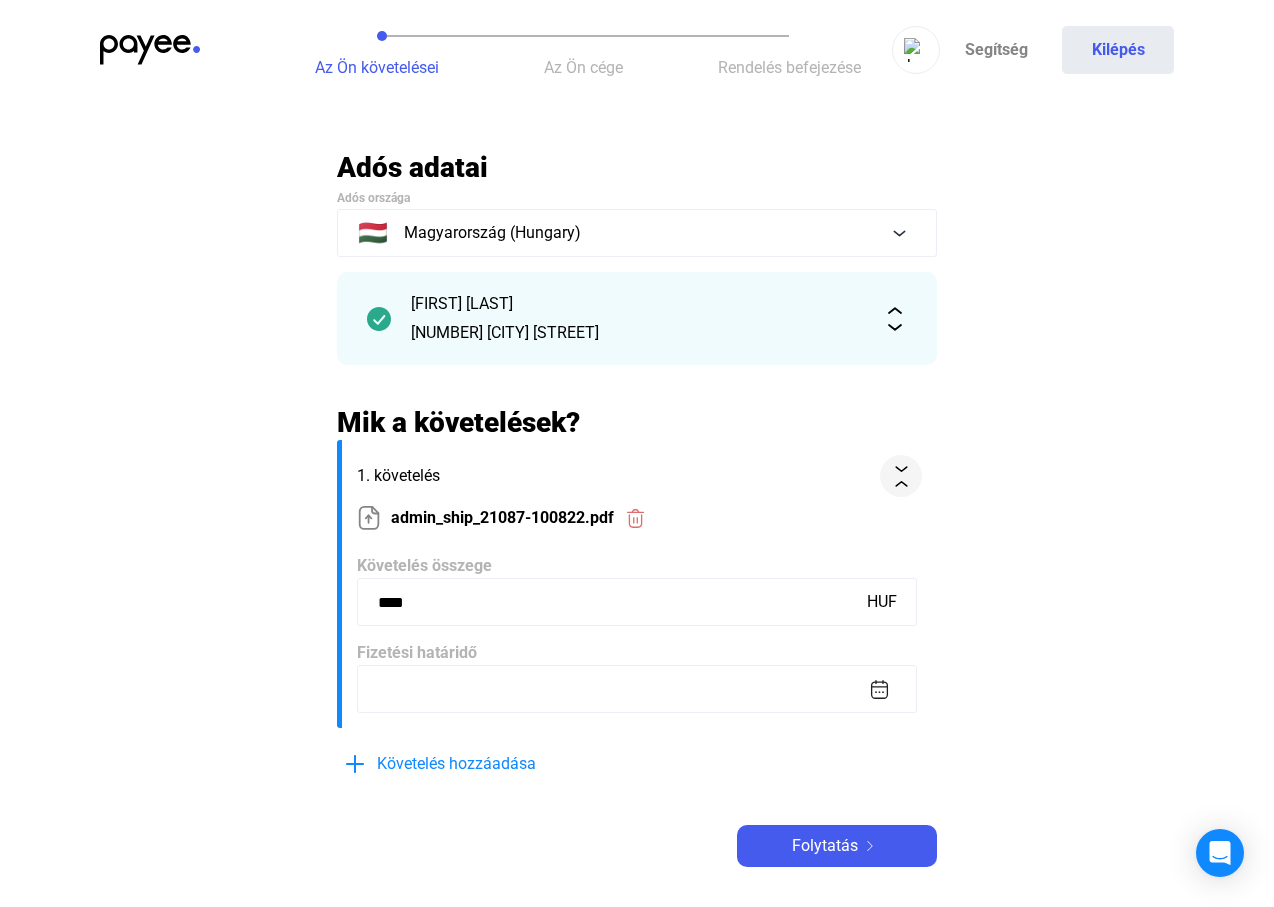 click at bounding box center (637, 689) 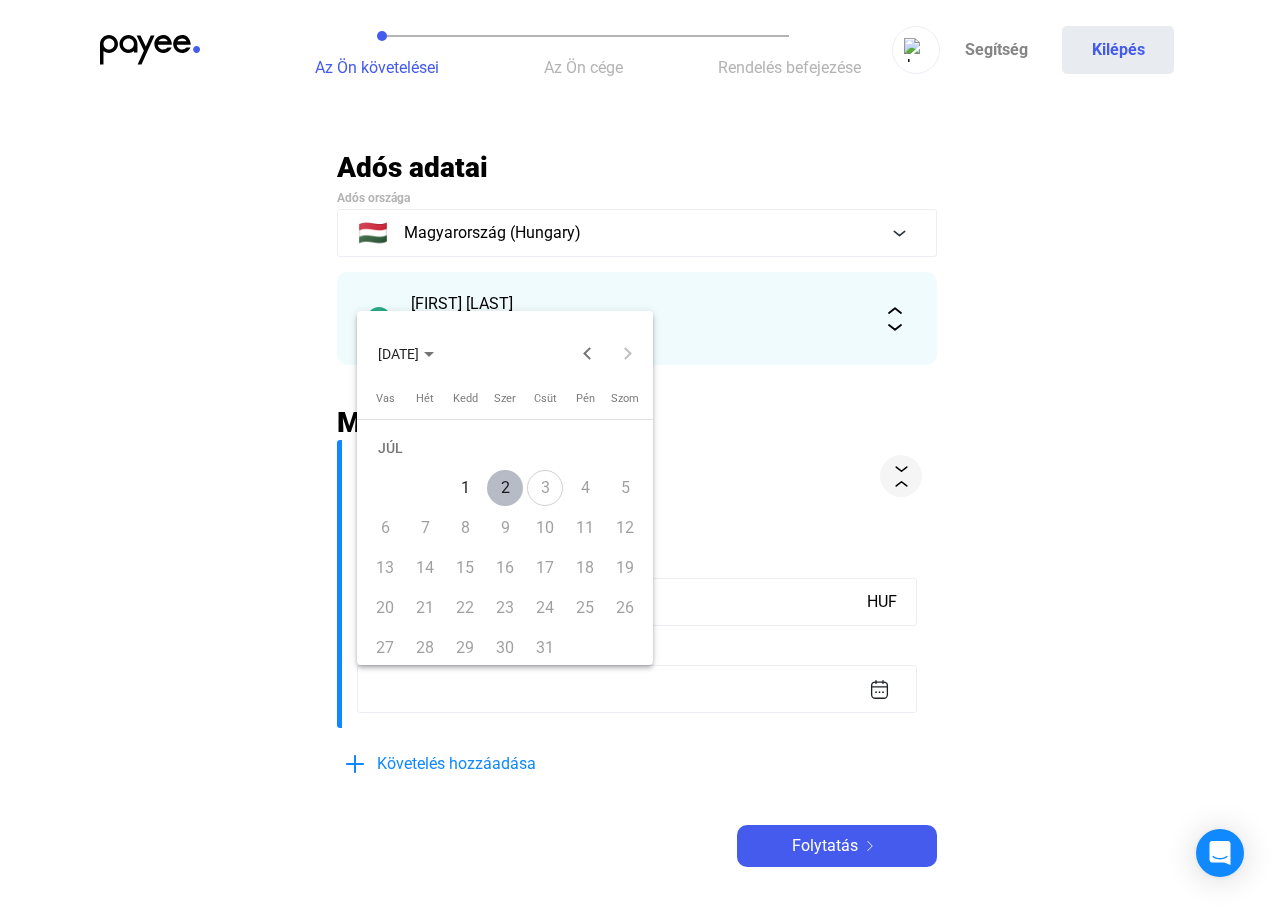 click on "2" at bounding box center (505, 488) 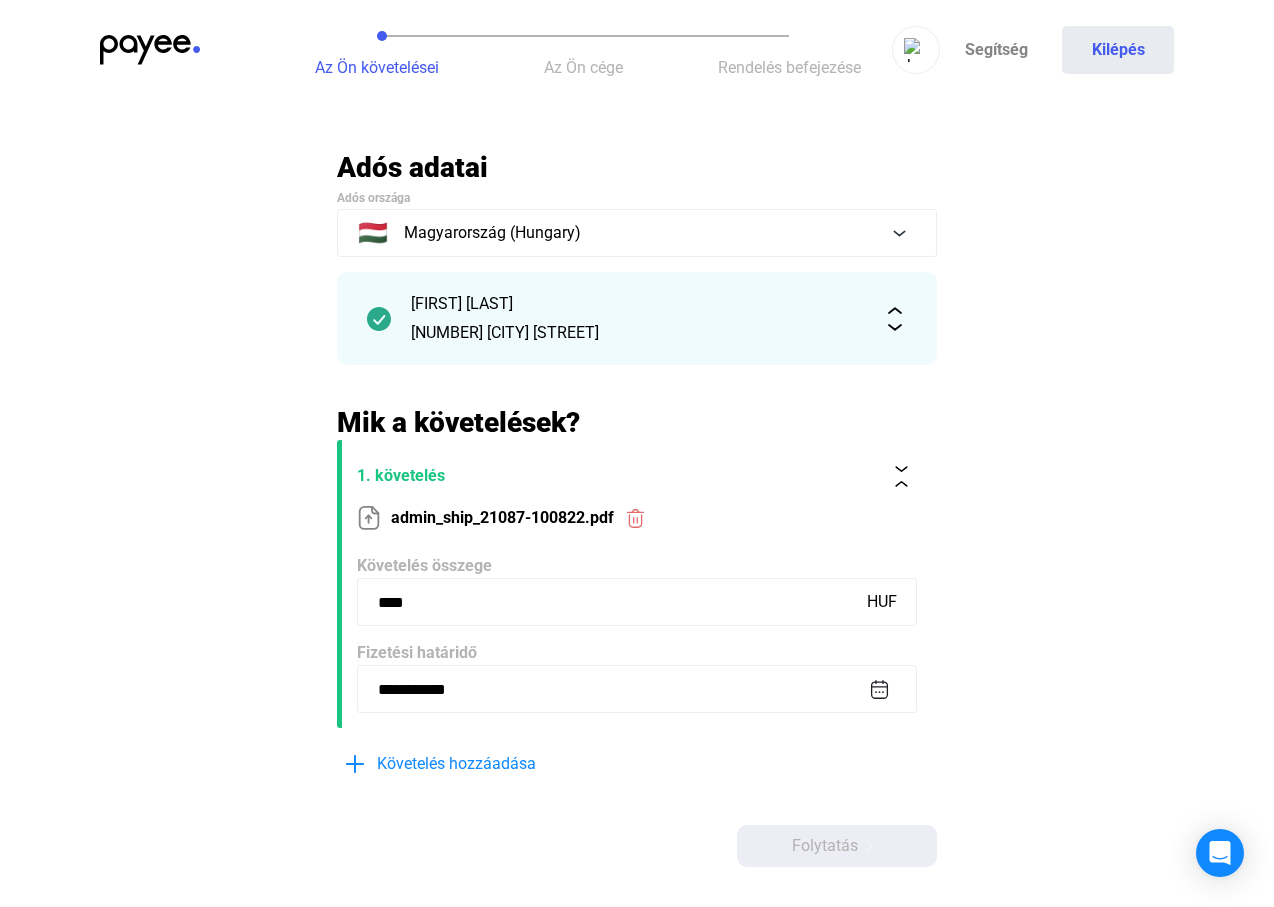 click on "**********" at bounding box center (637, 508) 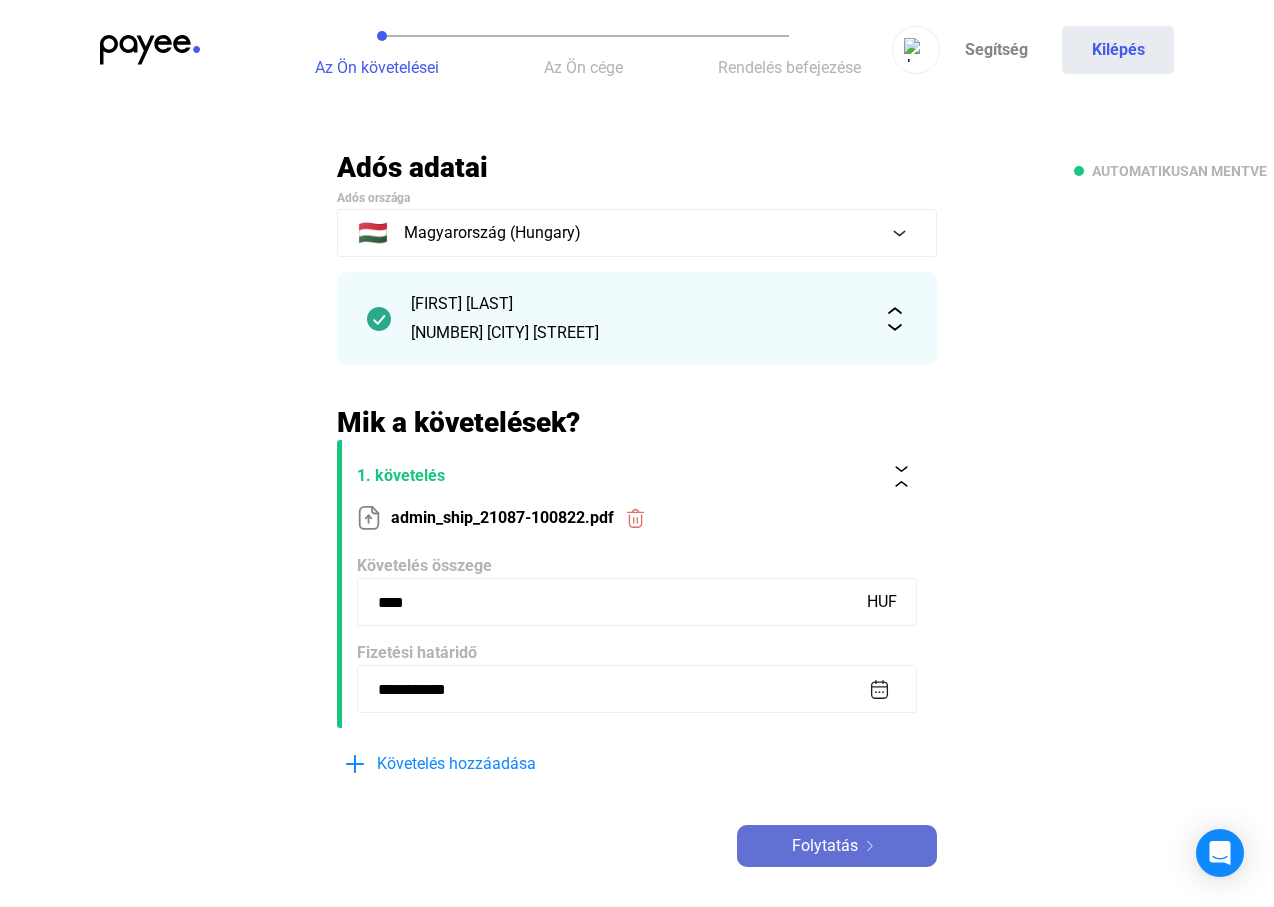 click on "Folytatás" at bounding box center [825, 846] 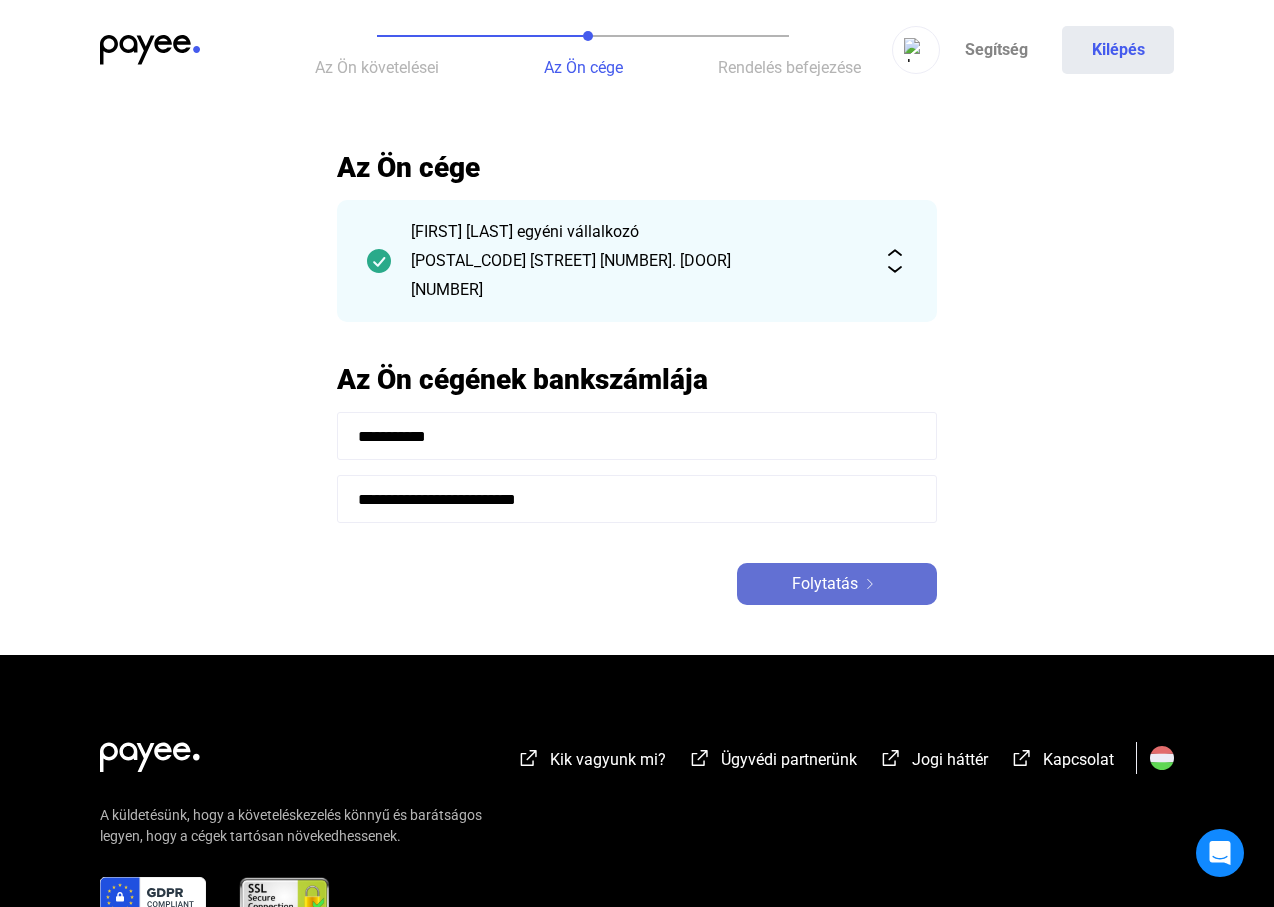 click on "Folytatás" at bounding box center (825, 584) 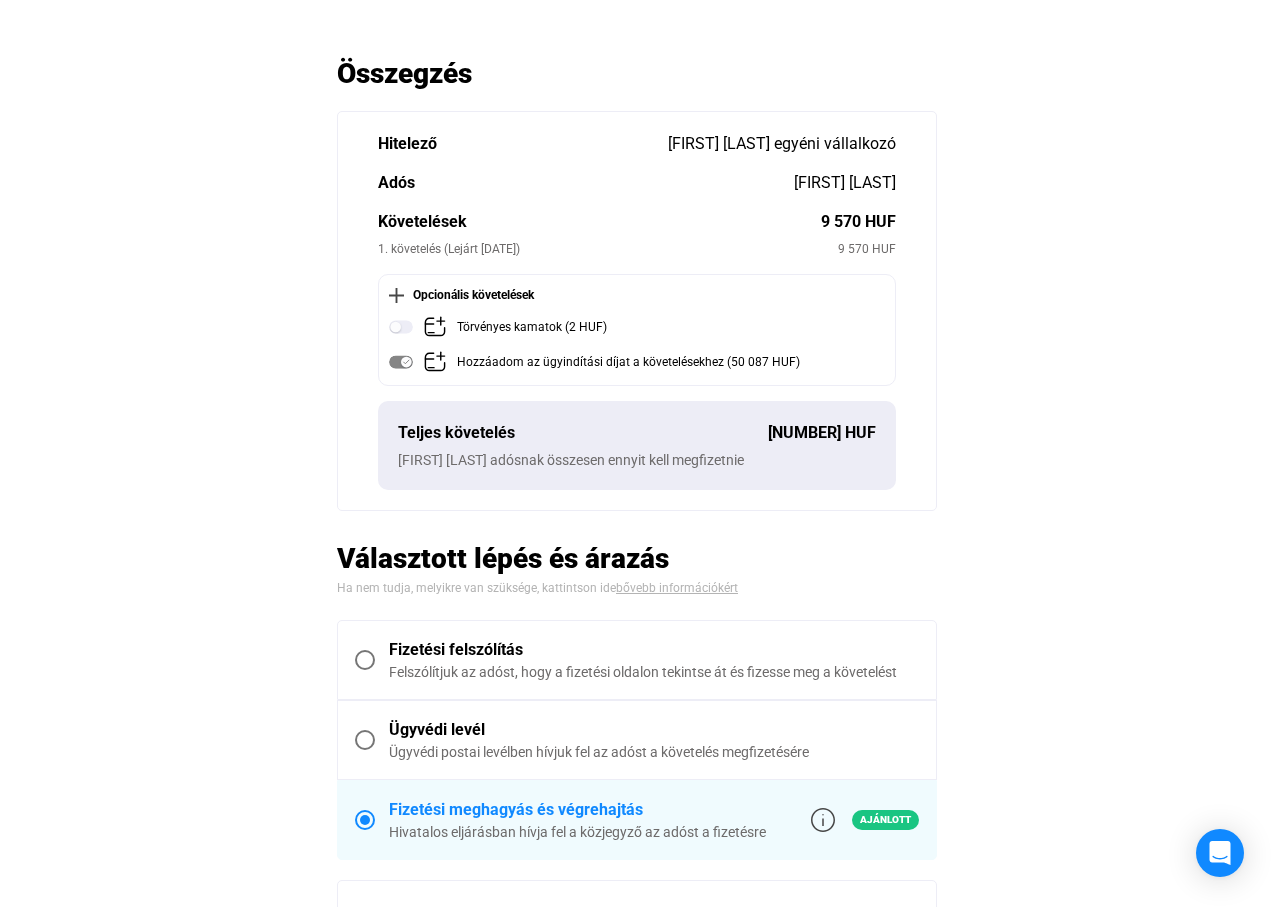 scroll, scrollTop: 200, scrollLeft: 0, axis: vertical 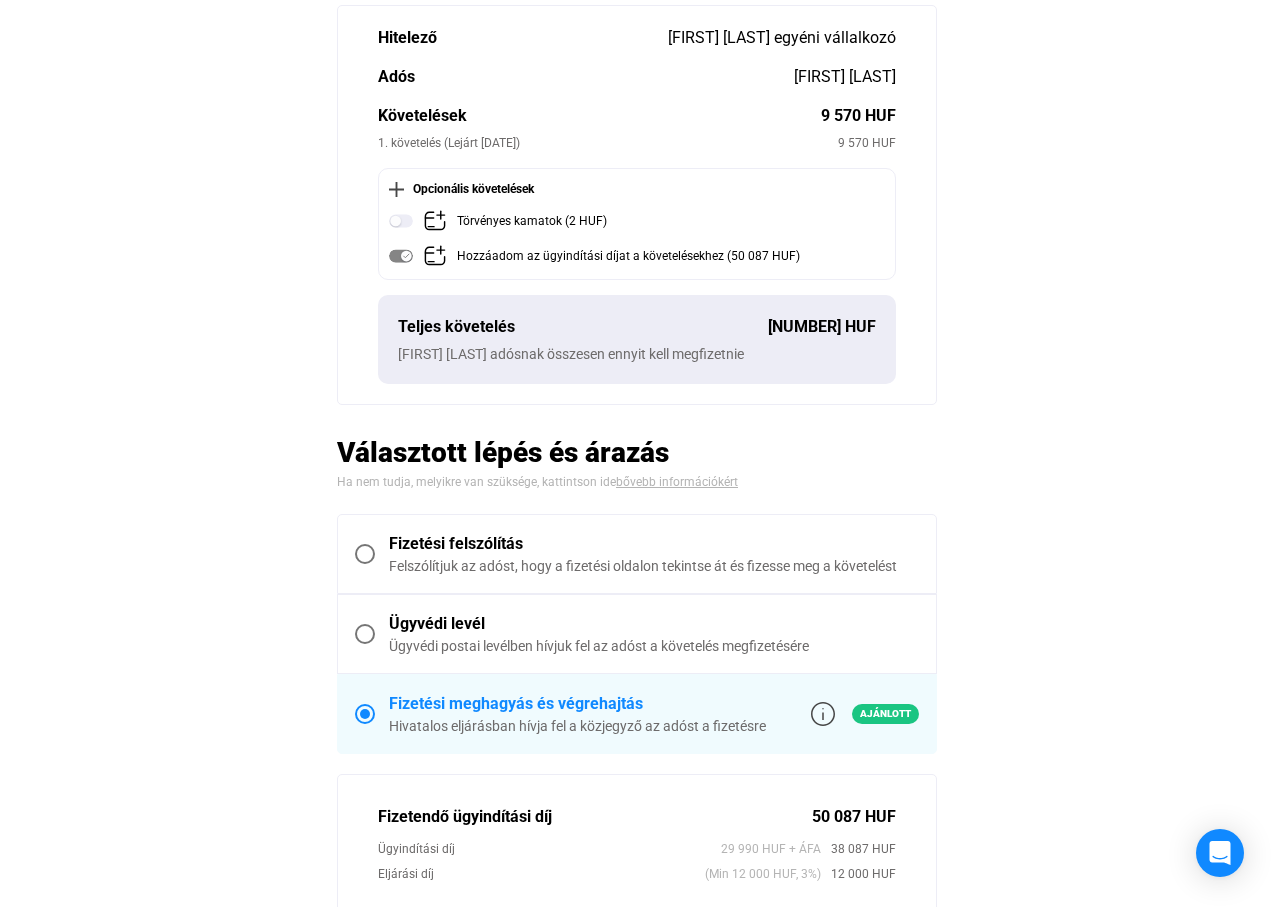 click on "Felszólítjuk az adóst, hogy a fizetési oldalon tekintse át és fizesse meg a követelést" at bounding box center [654, 566] 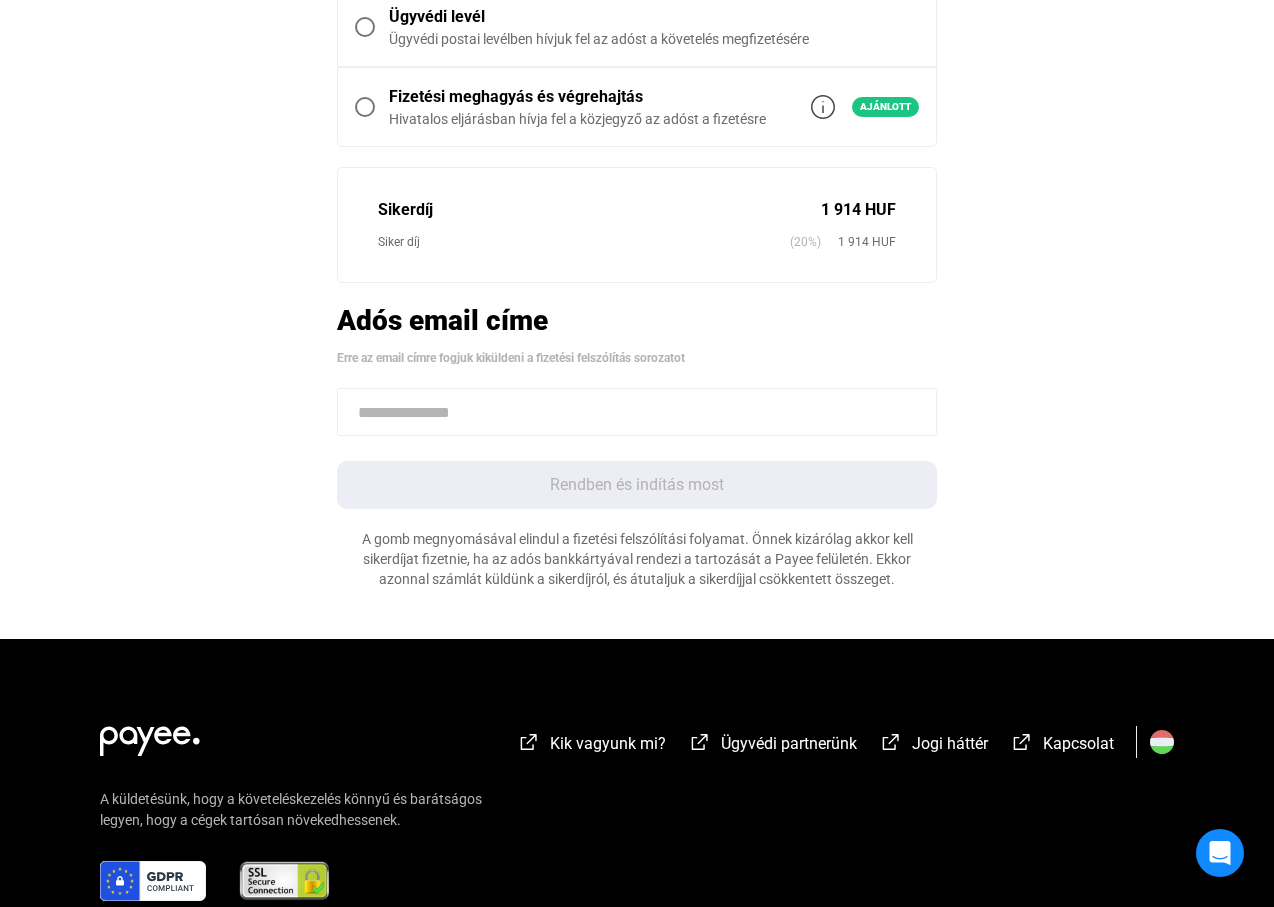 scroll, scrollTop: 700, scrollLeft: 0, axis: vertical 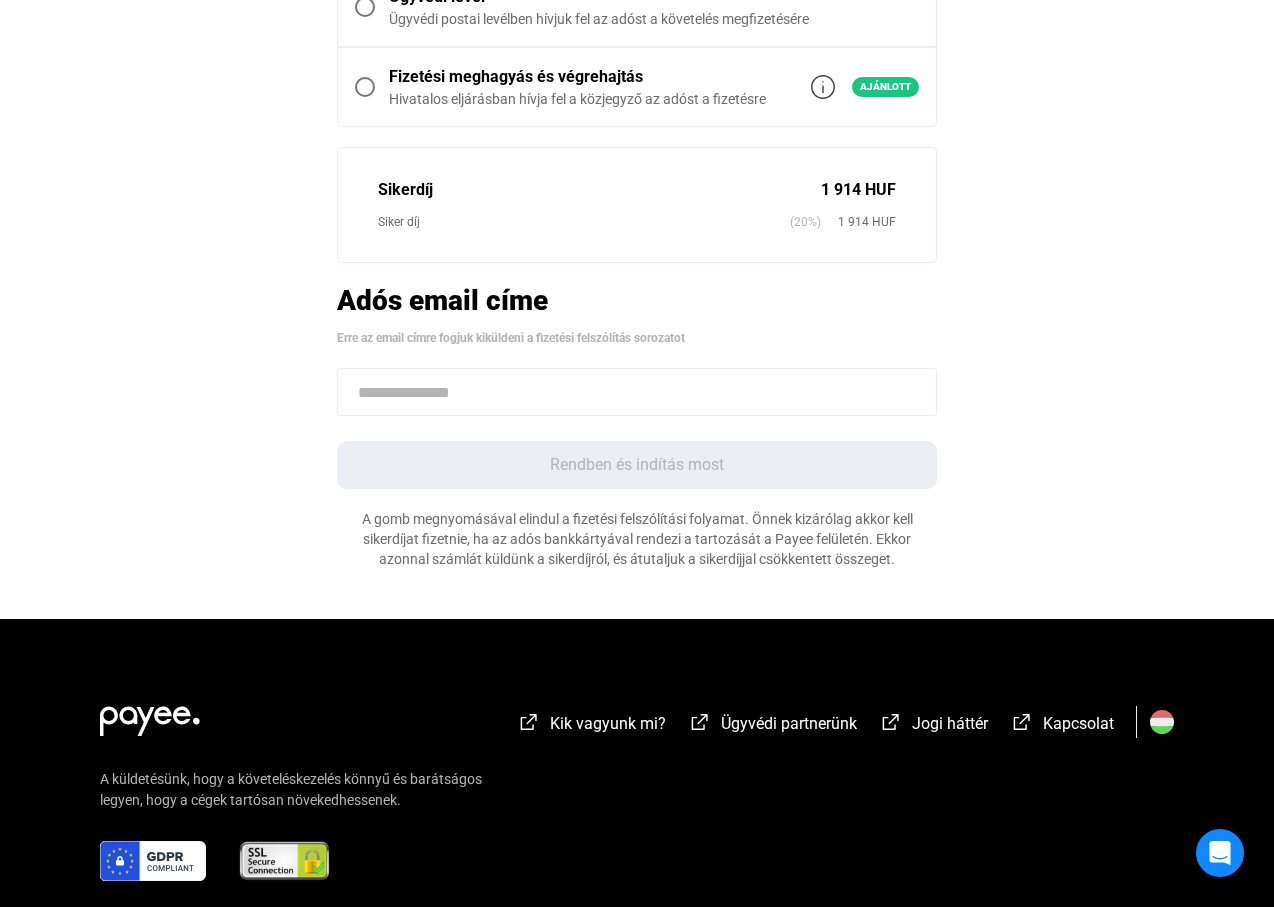 click at bounding box center [637, 392] 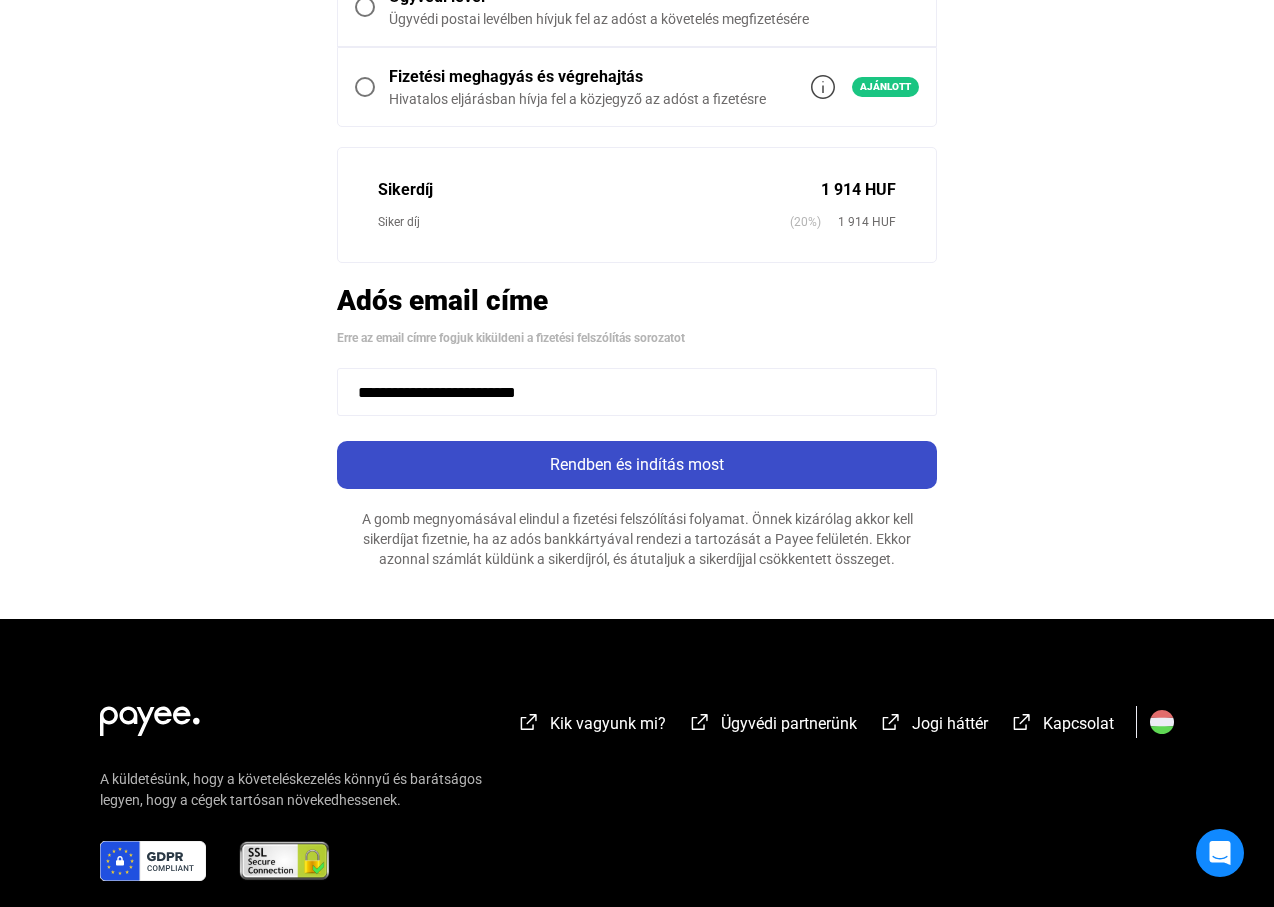 type on "**********" 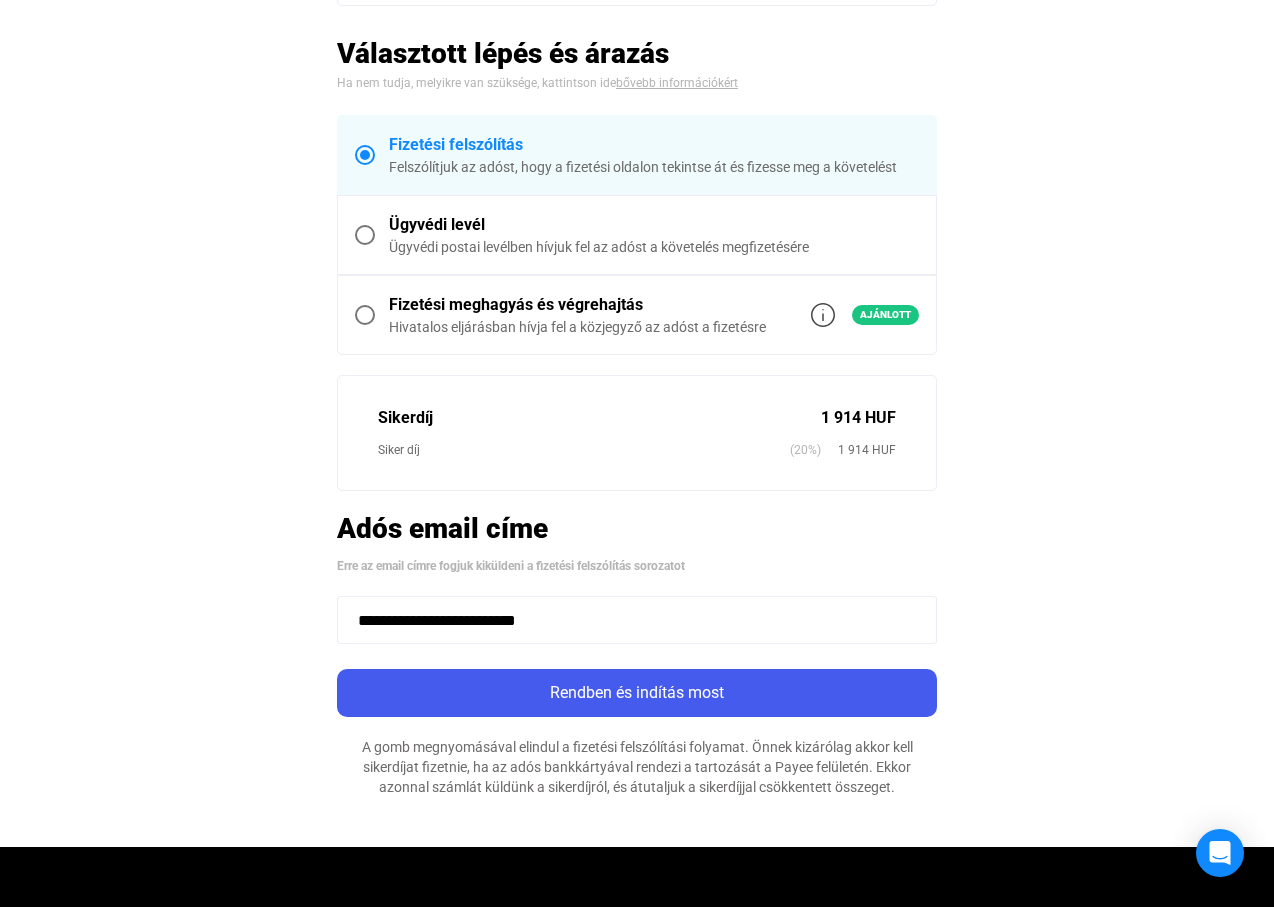 scroll, scrollTop: 600, scrollLeft: 0, axis: vertical 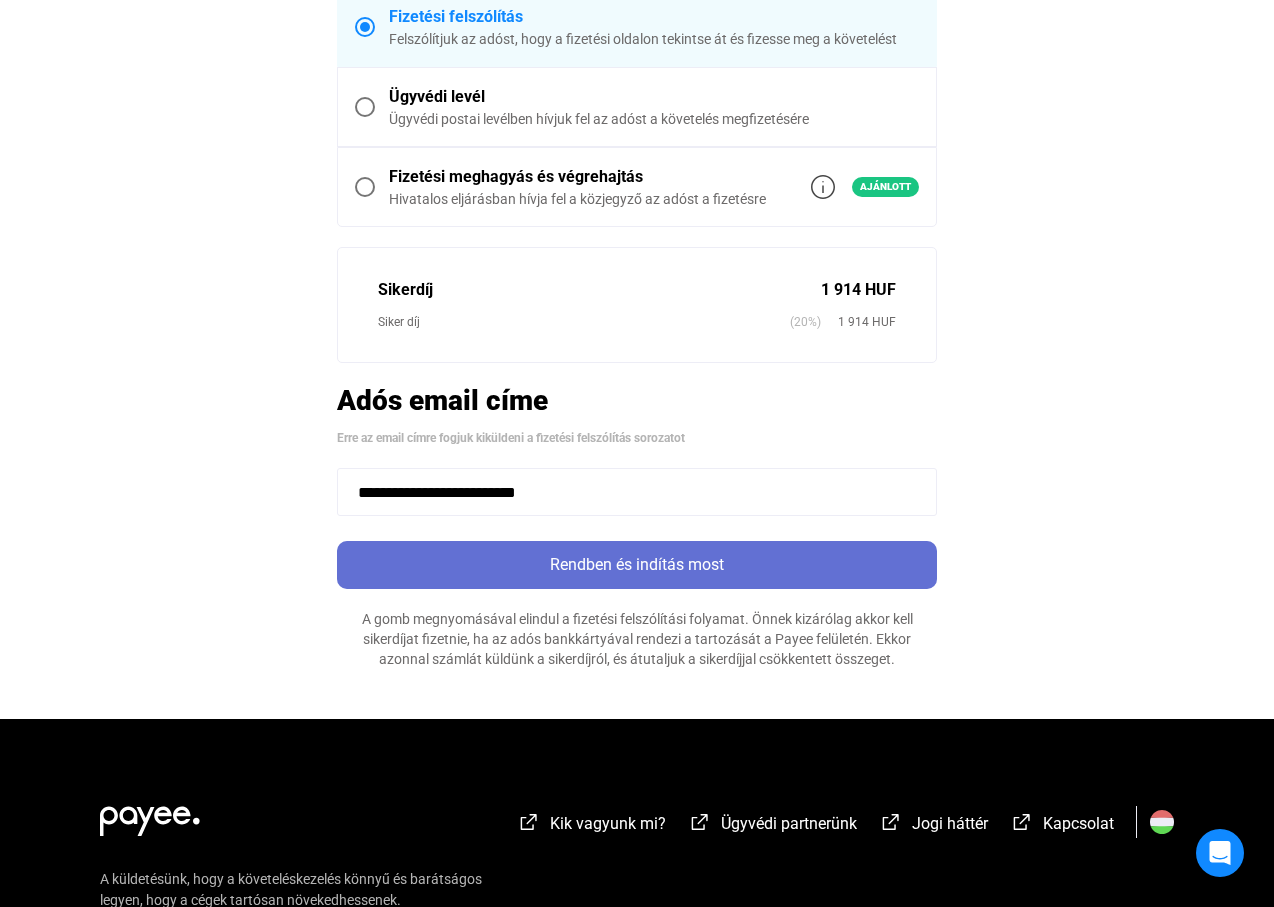 click on "Rendben és indítás most" at bounding box center [637, 565] 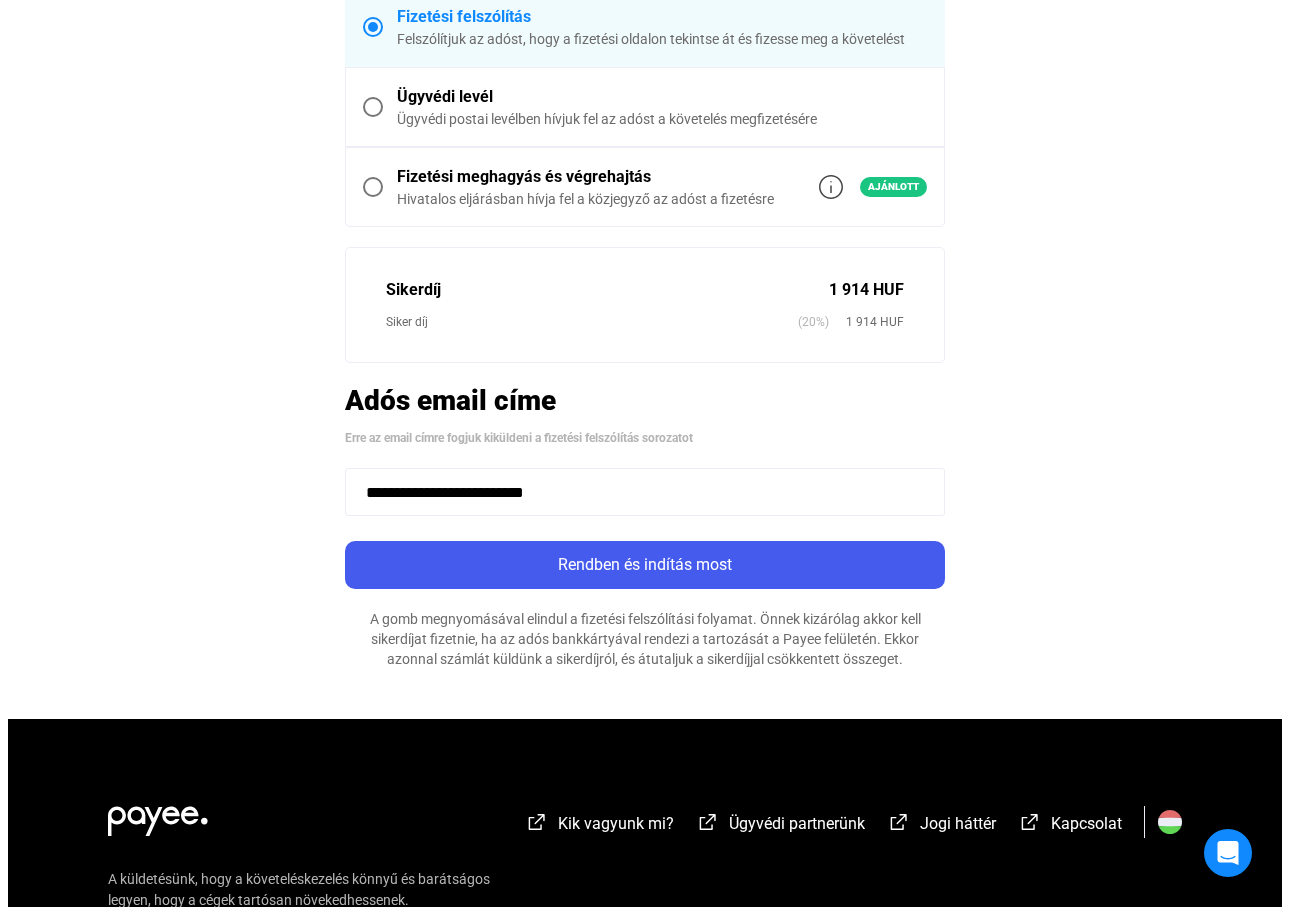 scroll, scrollTop: 0, scrollLeft: 0, axis: both 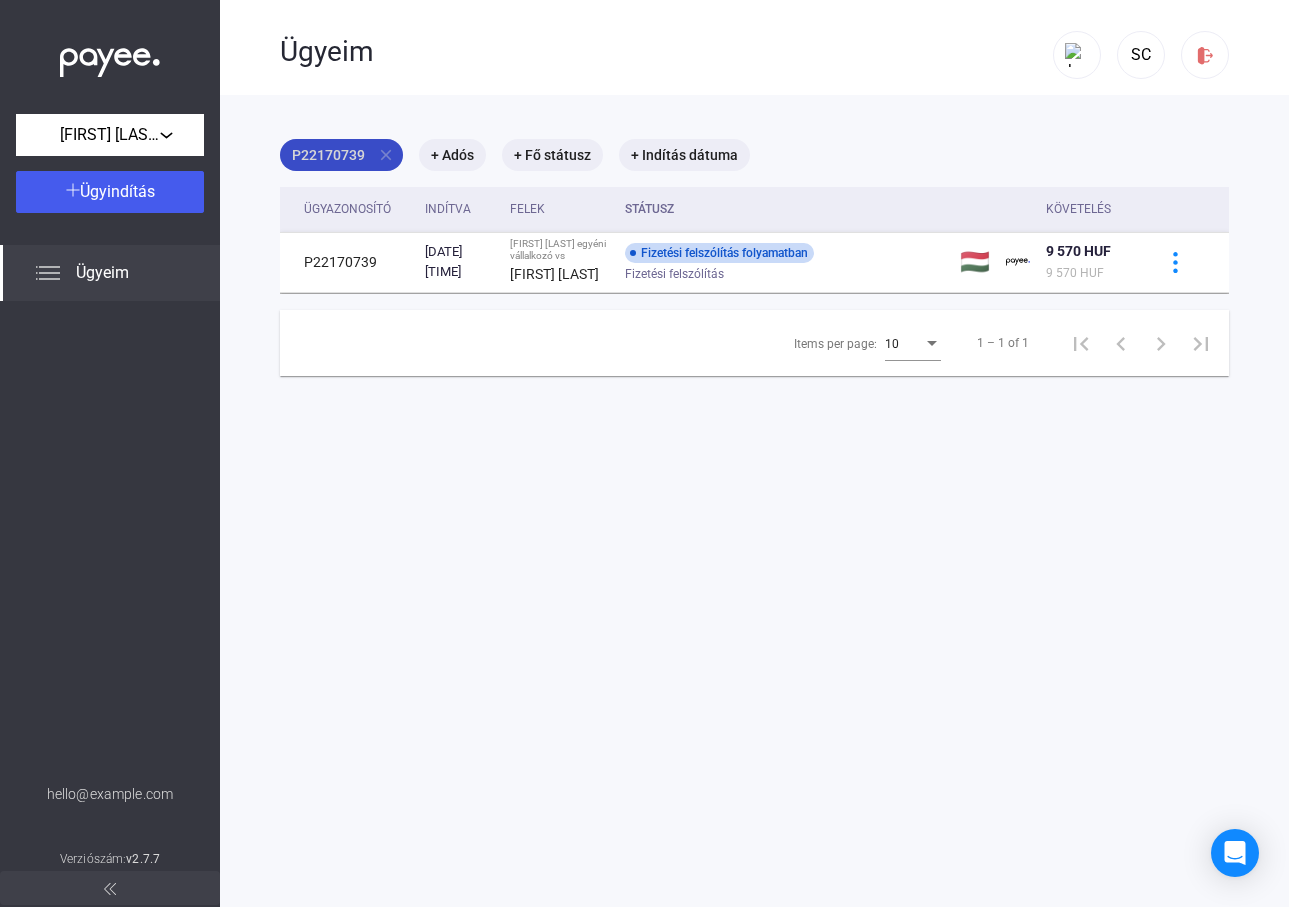 click on "[ID] close" at bounding box center [341, 155] 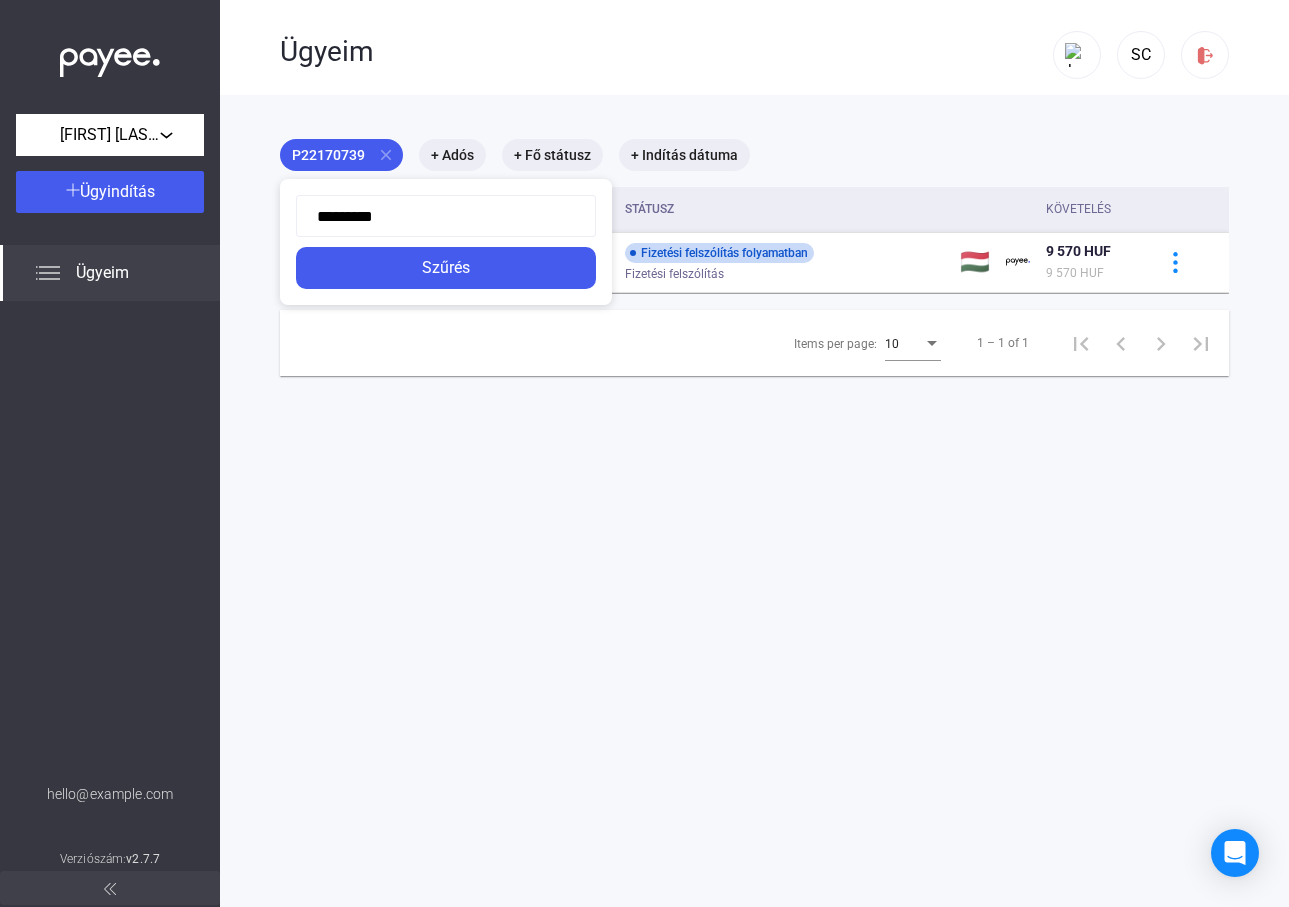 click at bounding box center (644, 453) 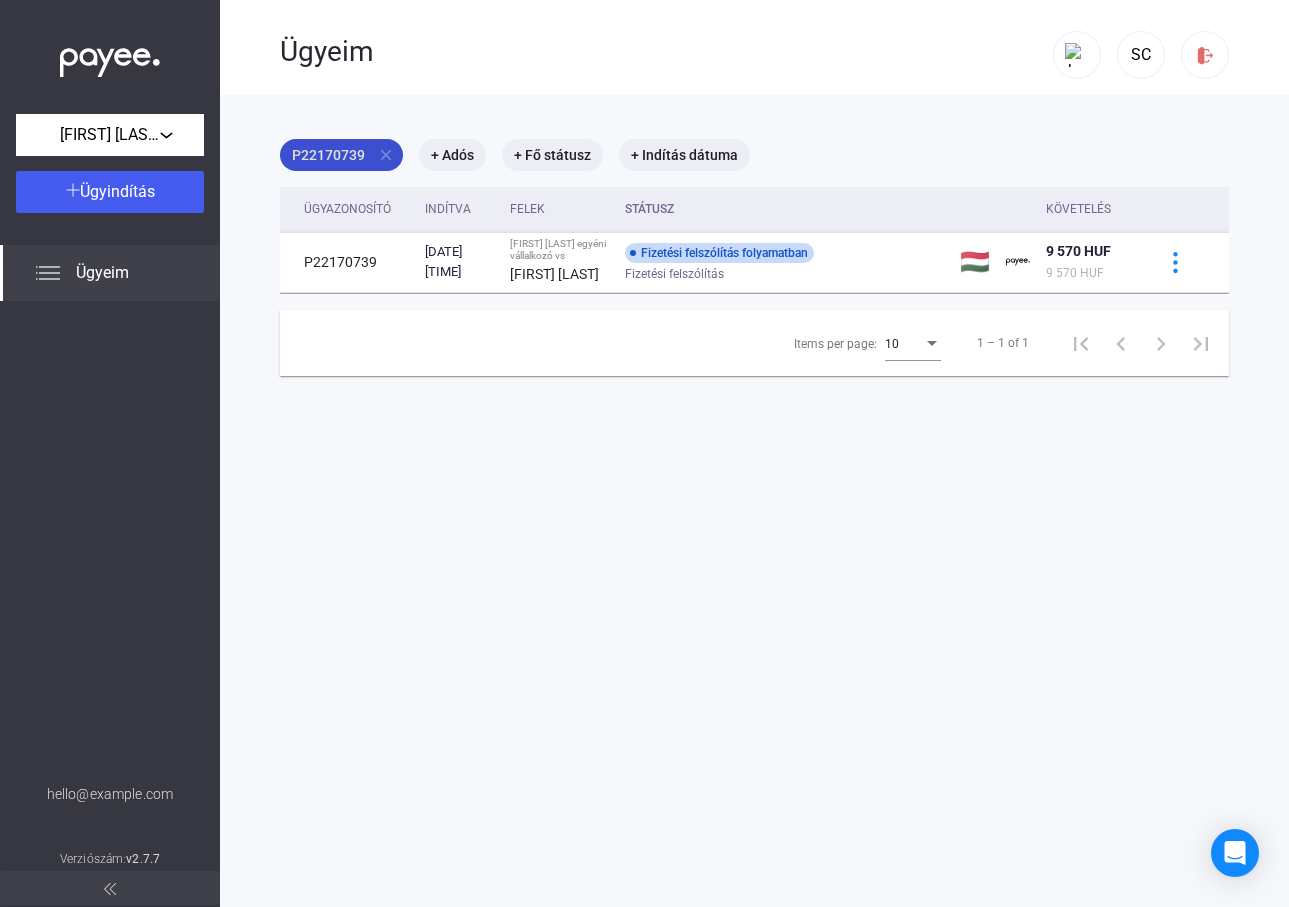 click on "close" at bounding box center (386, 155) 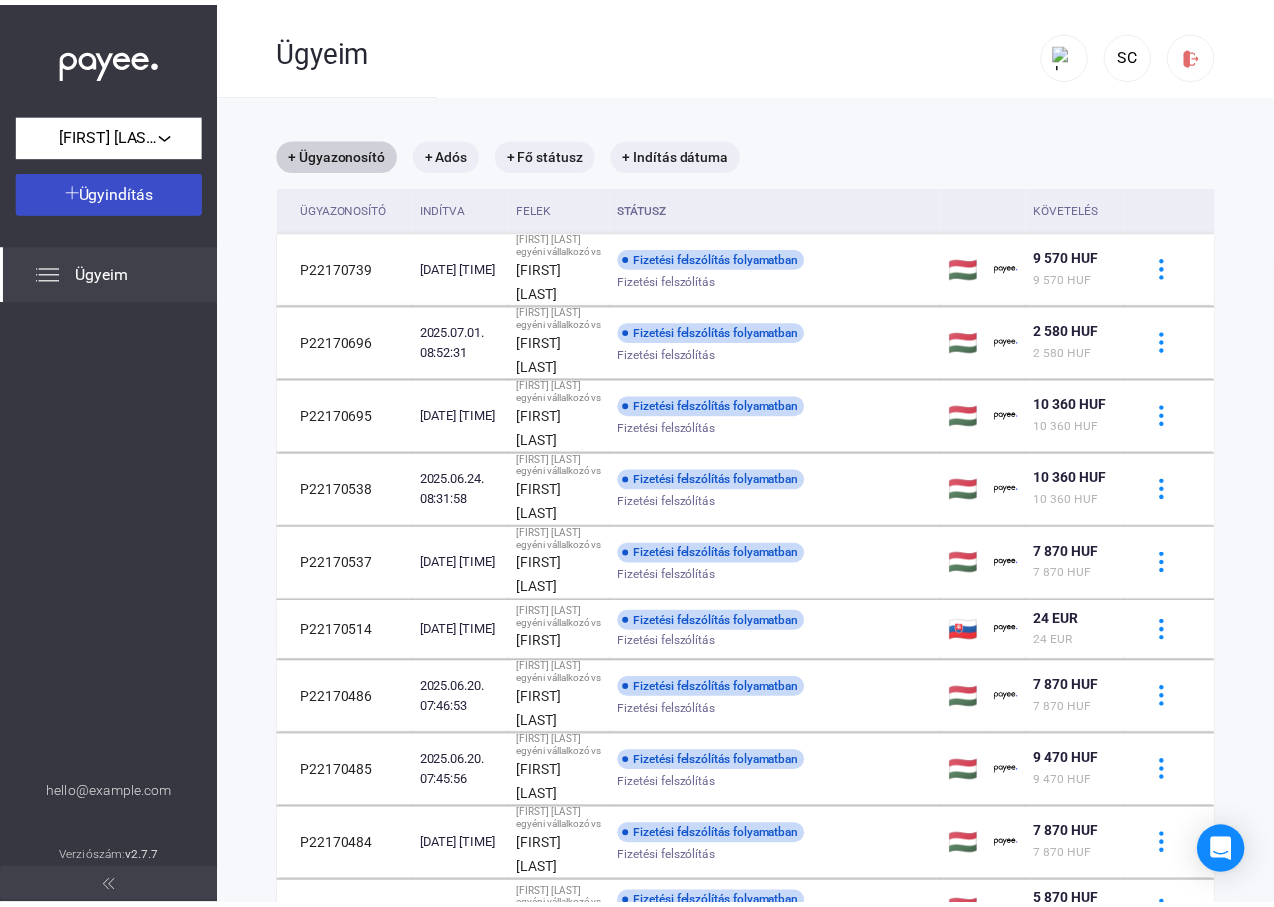 scroll, scrollTop: 0, scrollLeft: 0, axis: both 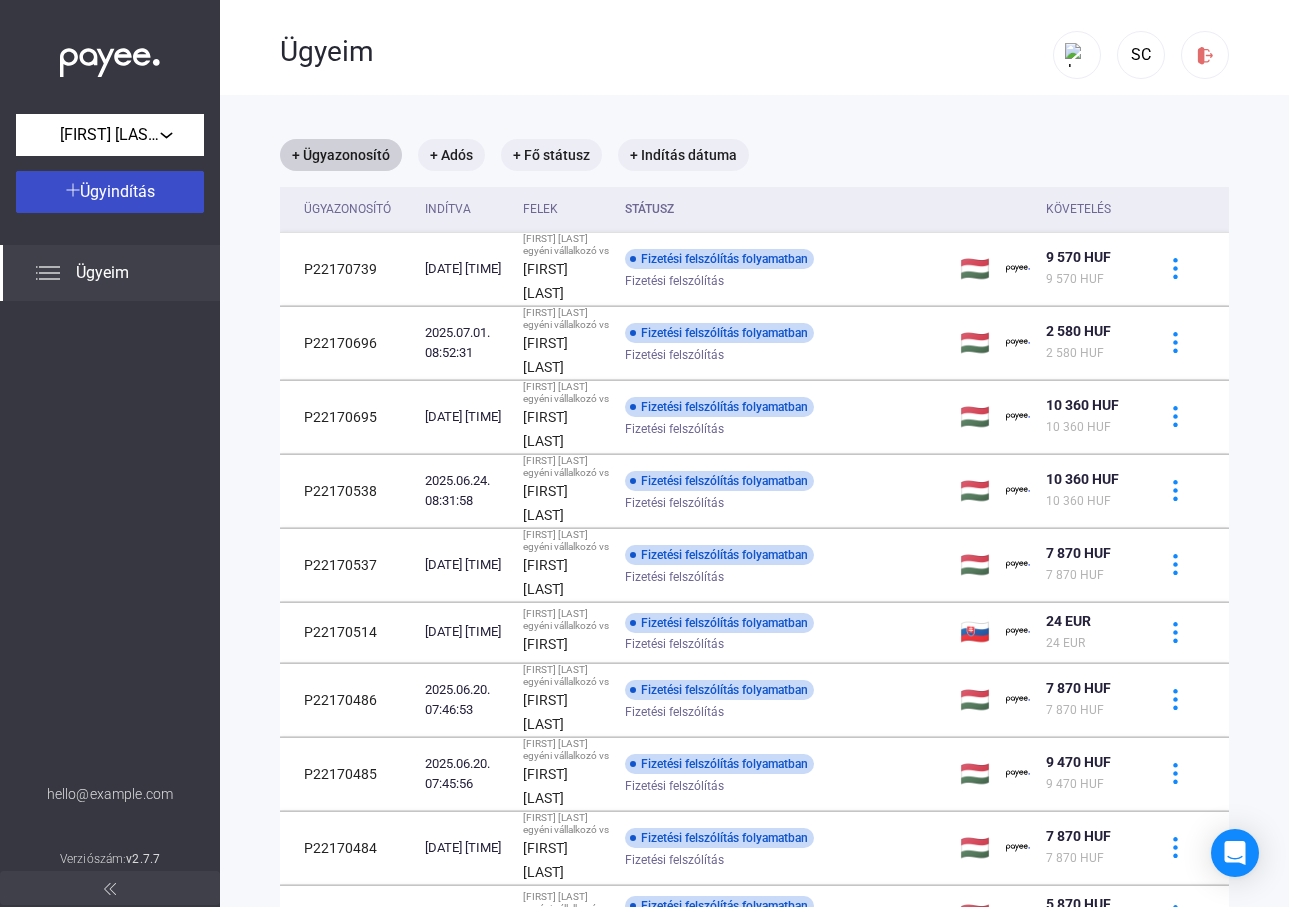 click on "Ügyindítás" at bounding box center (117, 191) 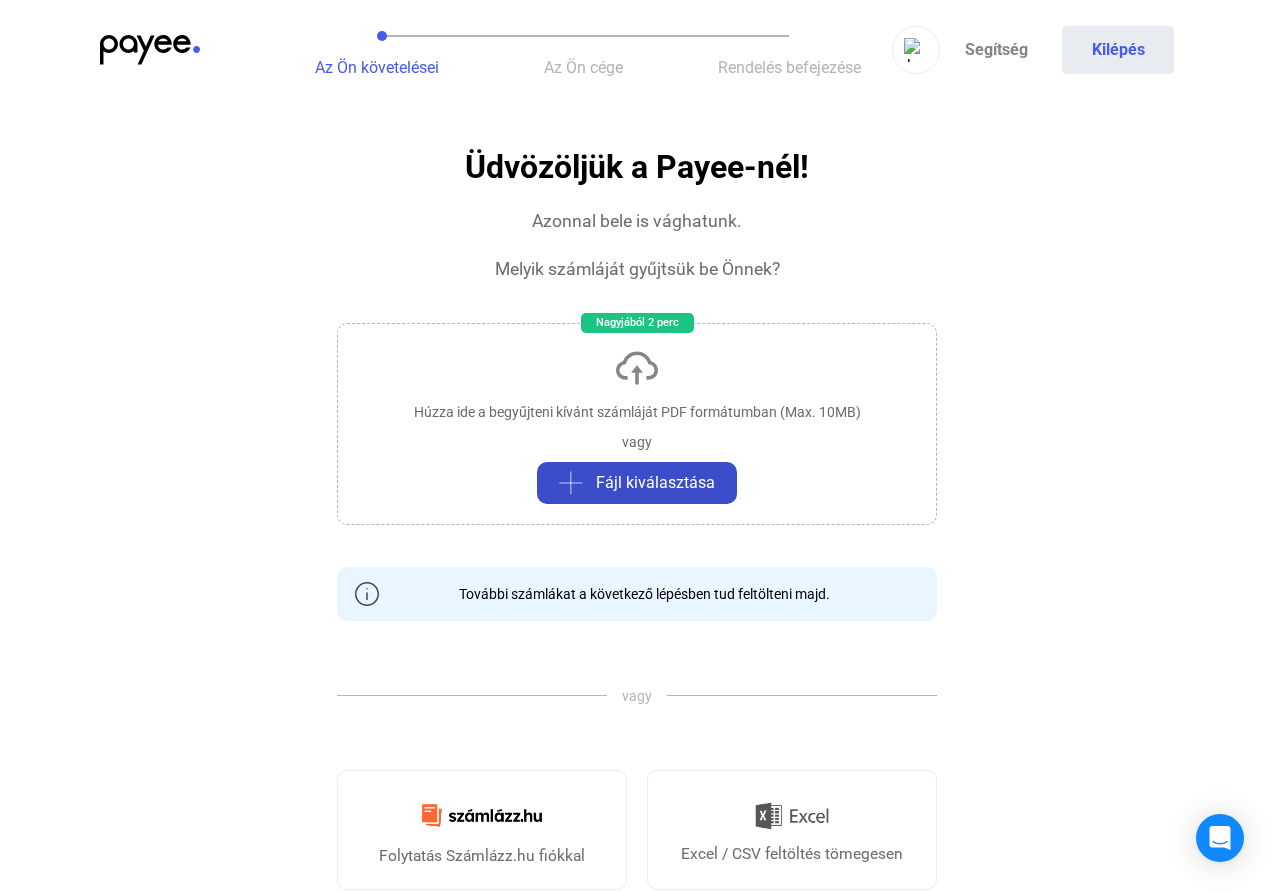 click on "Fájl kiválasztása" at bounding box center [655, 483] 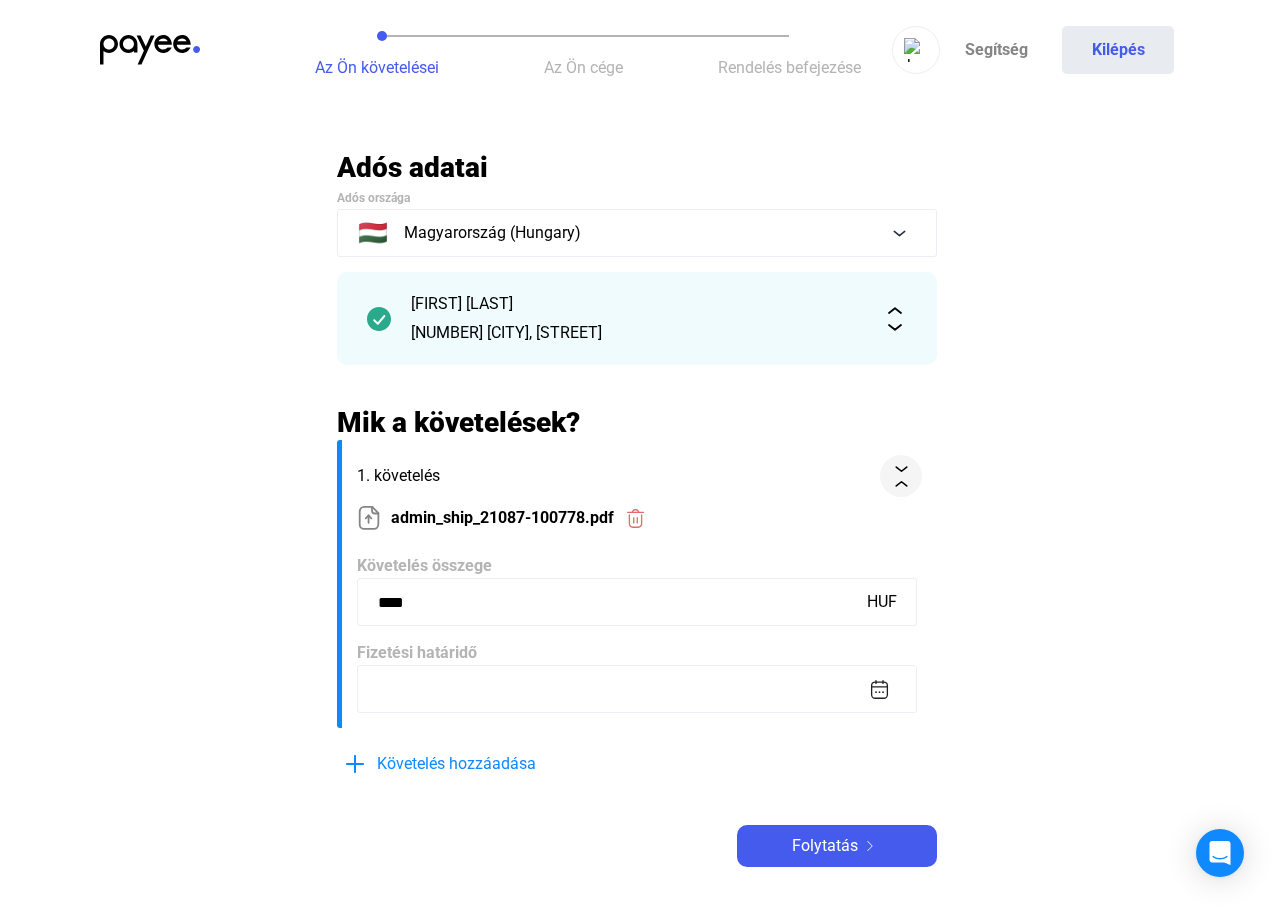 click on "****" at bounding box center [637, 602] 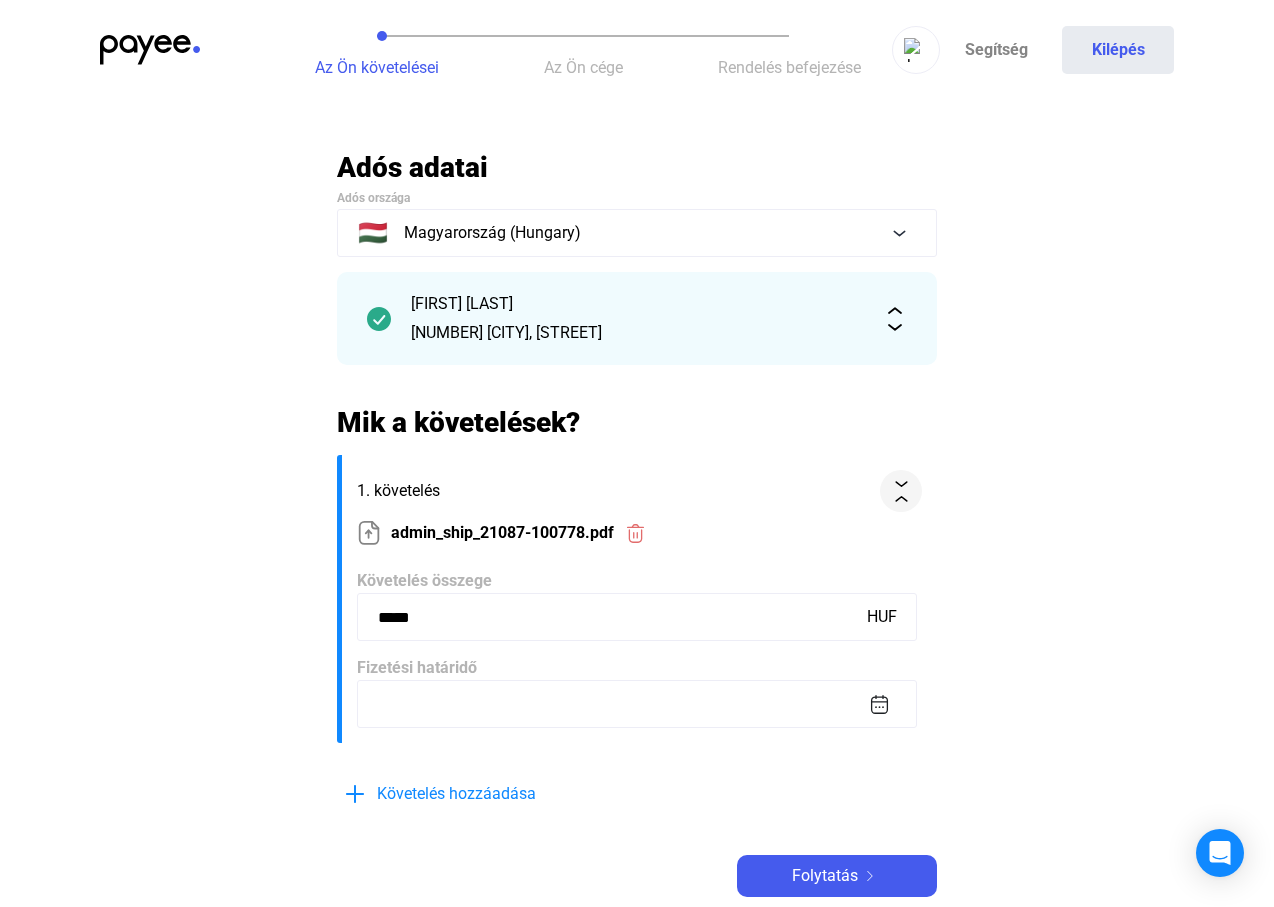 type on "[MASK]" 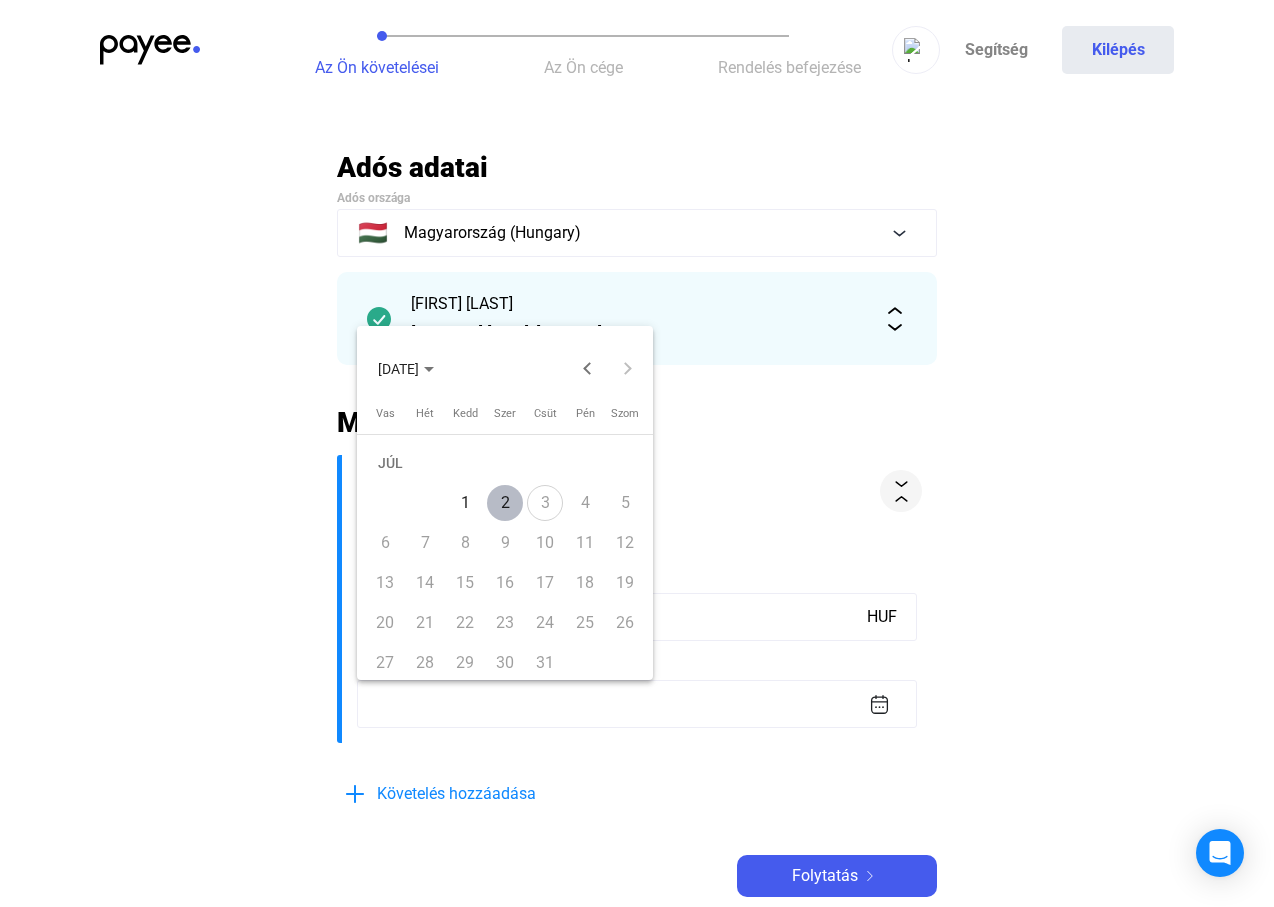 click on "2" at bounding box center [505, 503] 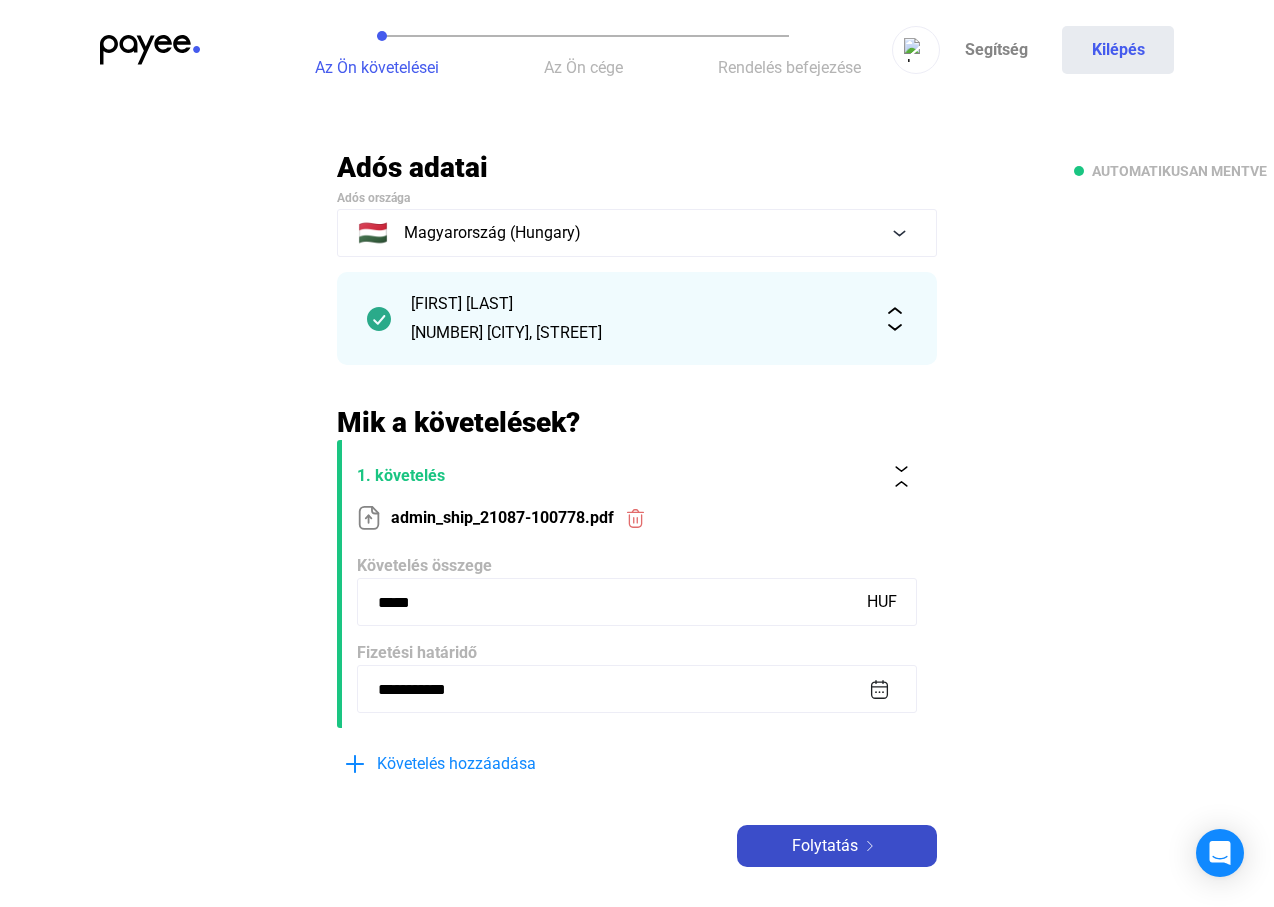click on "Folytatás" at bounding box center [825, 846] 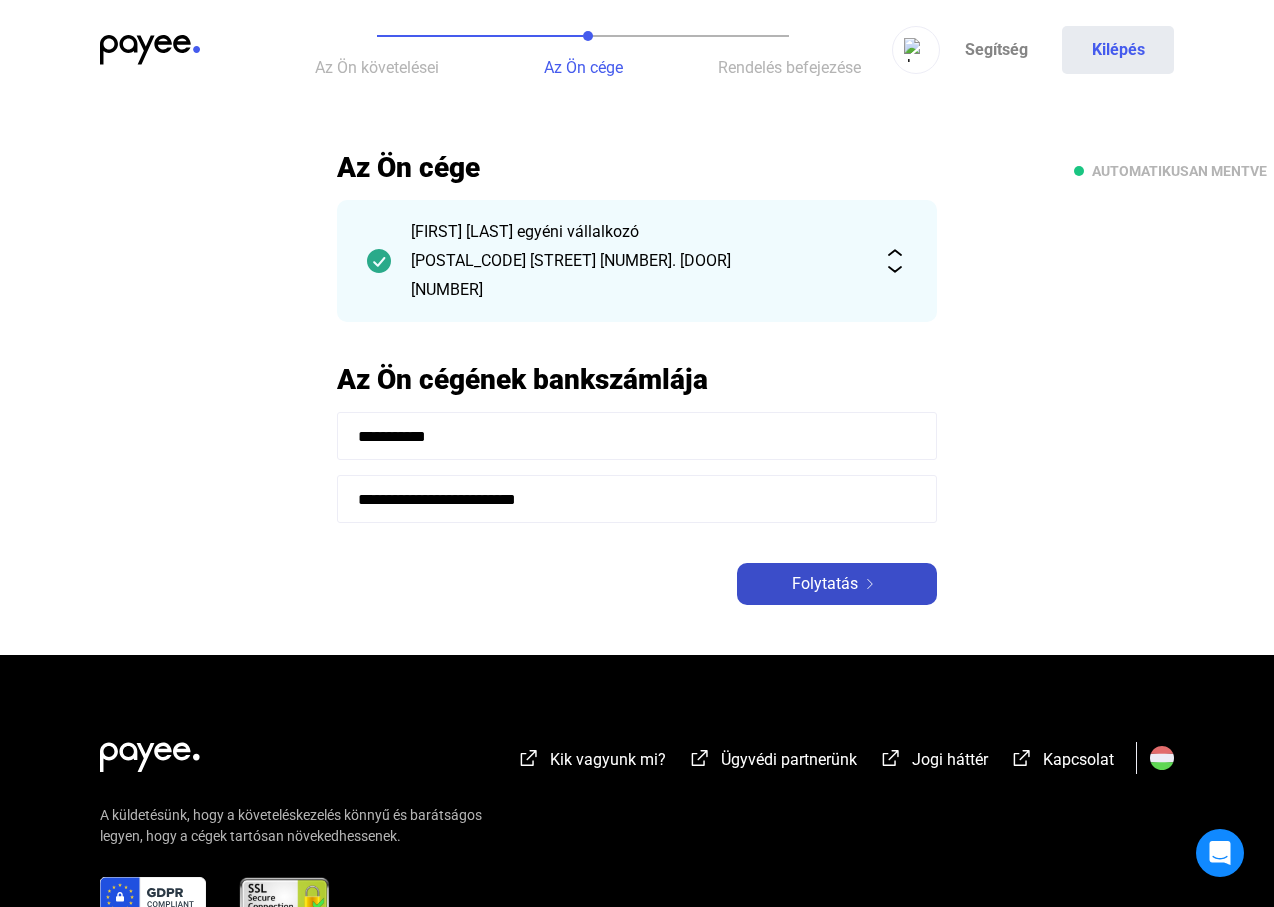 click on "Folytatás" at bounding box center [825, 584] 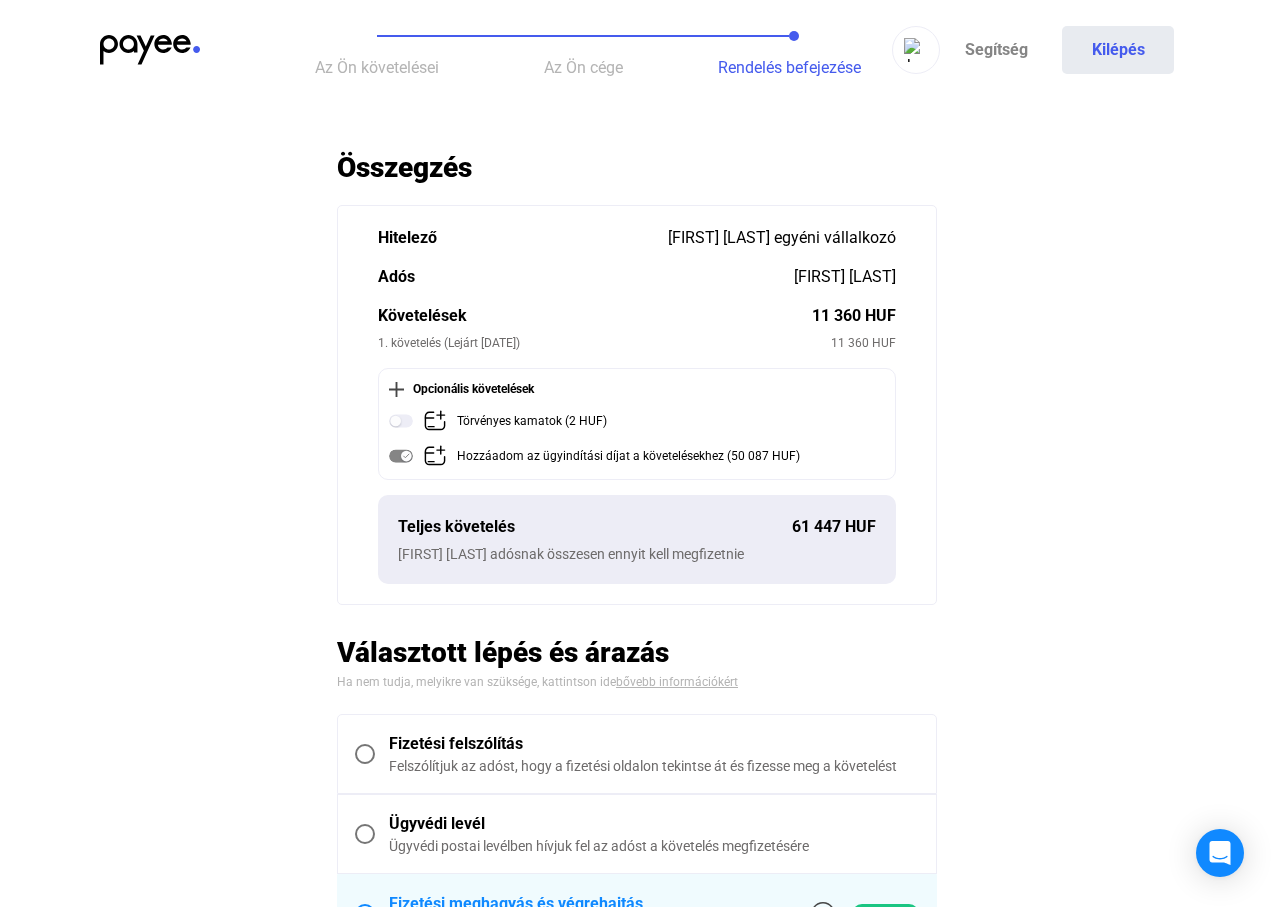 drag, startPoint x: 370, startPoint y: 743, endPoint x: 390, endPoint y: 746, distance: 20.22375 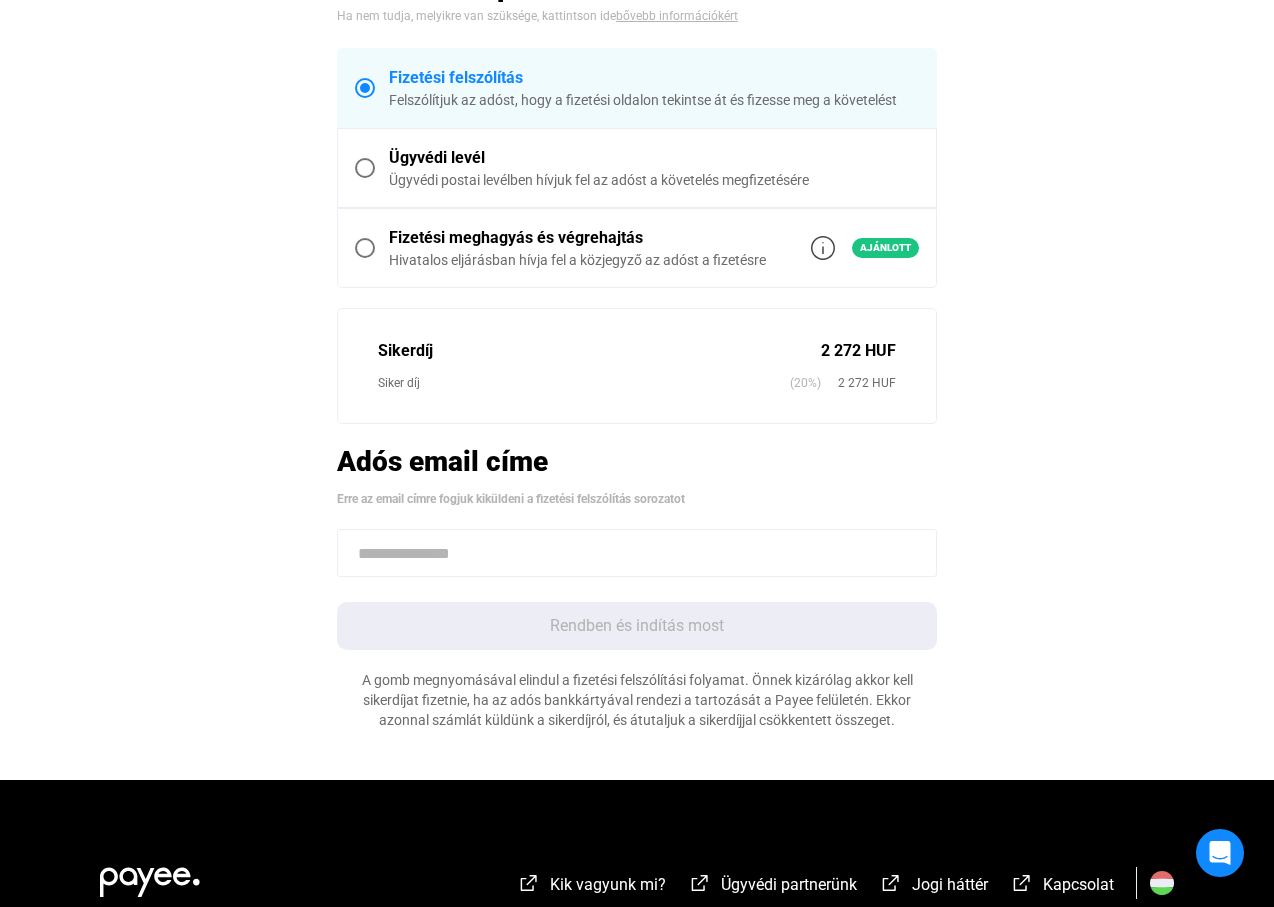 scroll, scrollTop: 700, scrollLeft: 0, axis: vertical 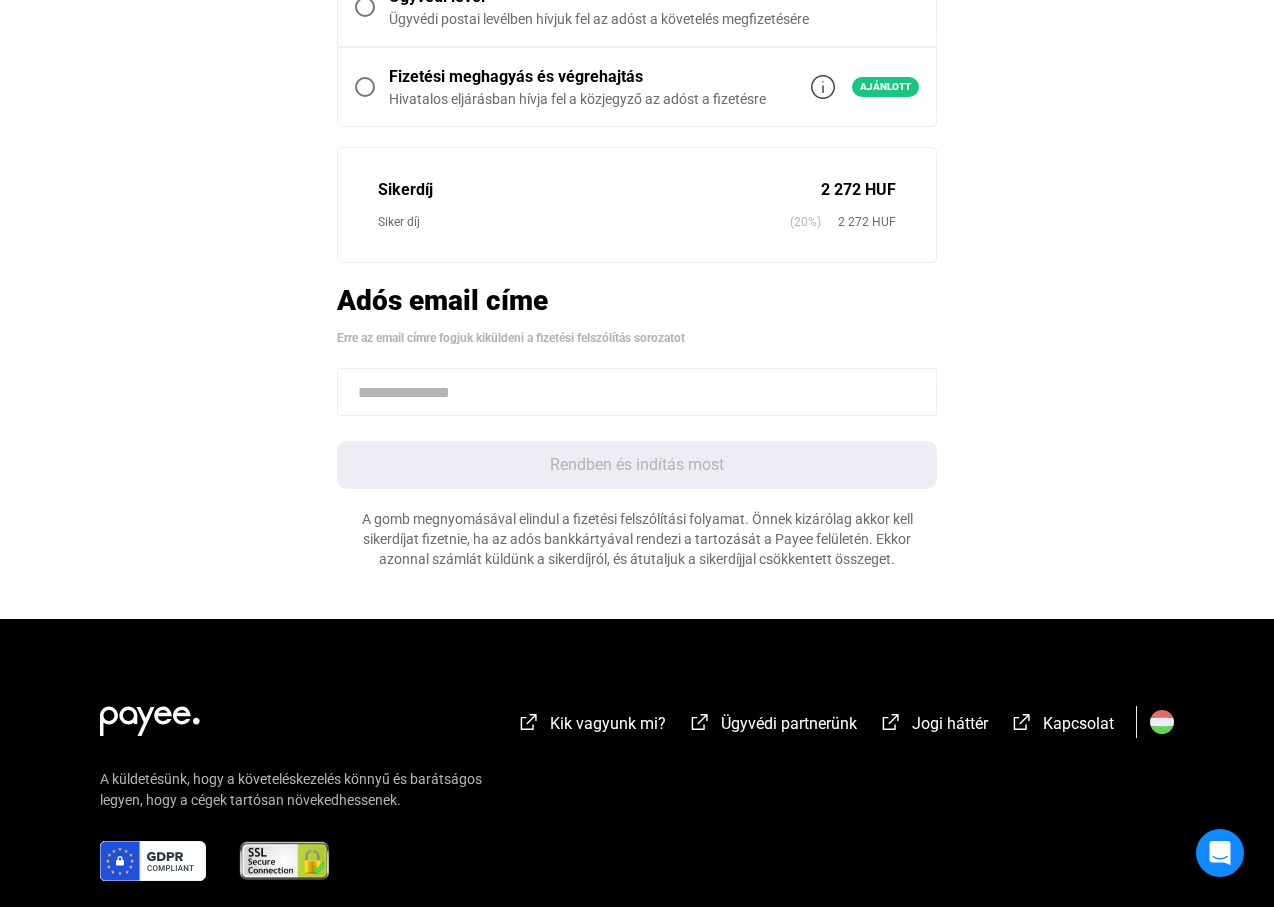 click at bounding box center [637, 392] 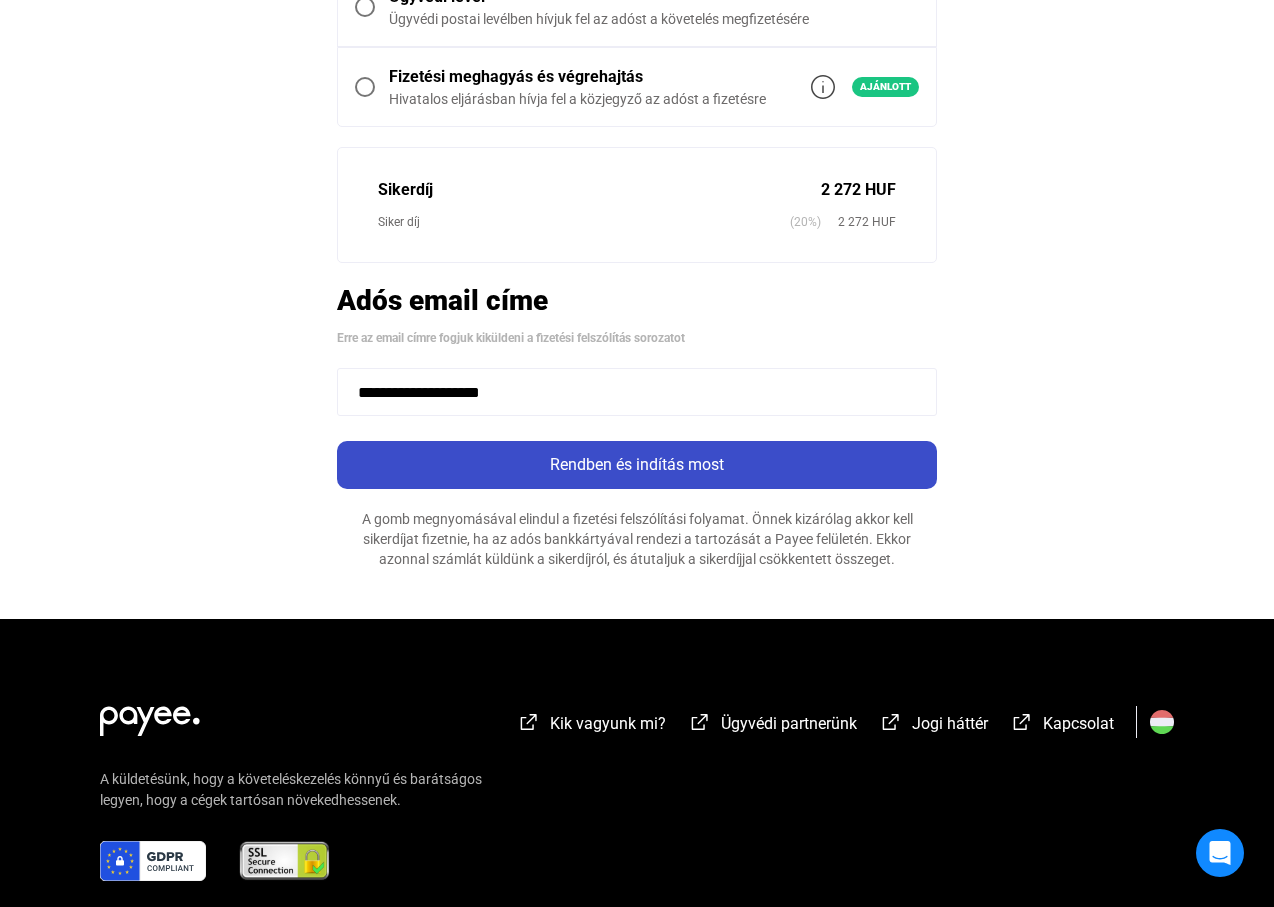 type on "**********" 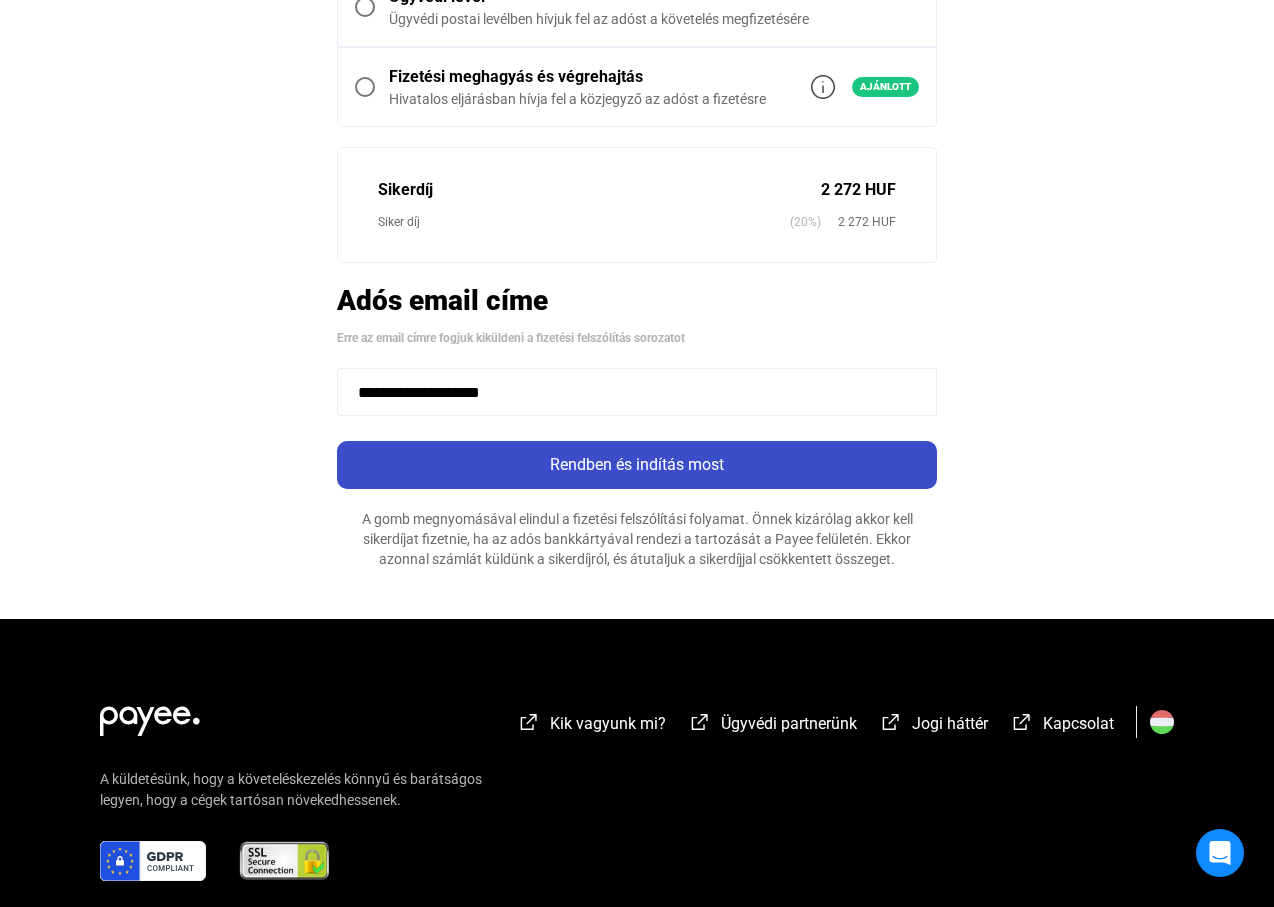 click on "Rendben és indítás most" at bounding box center (637, 465) 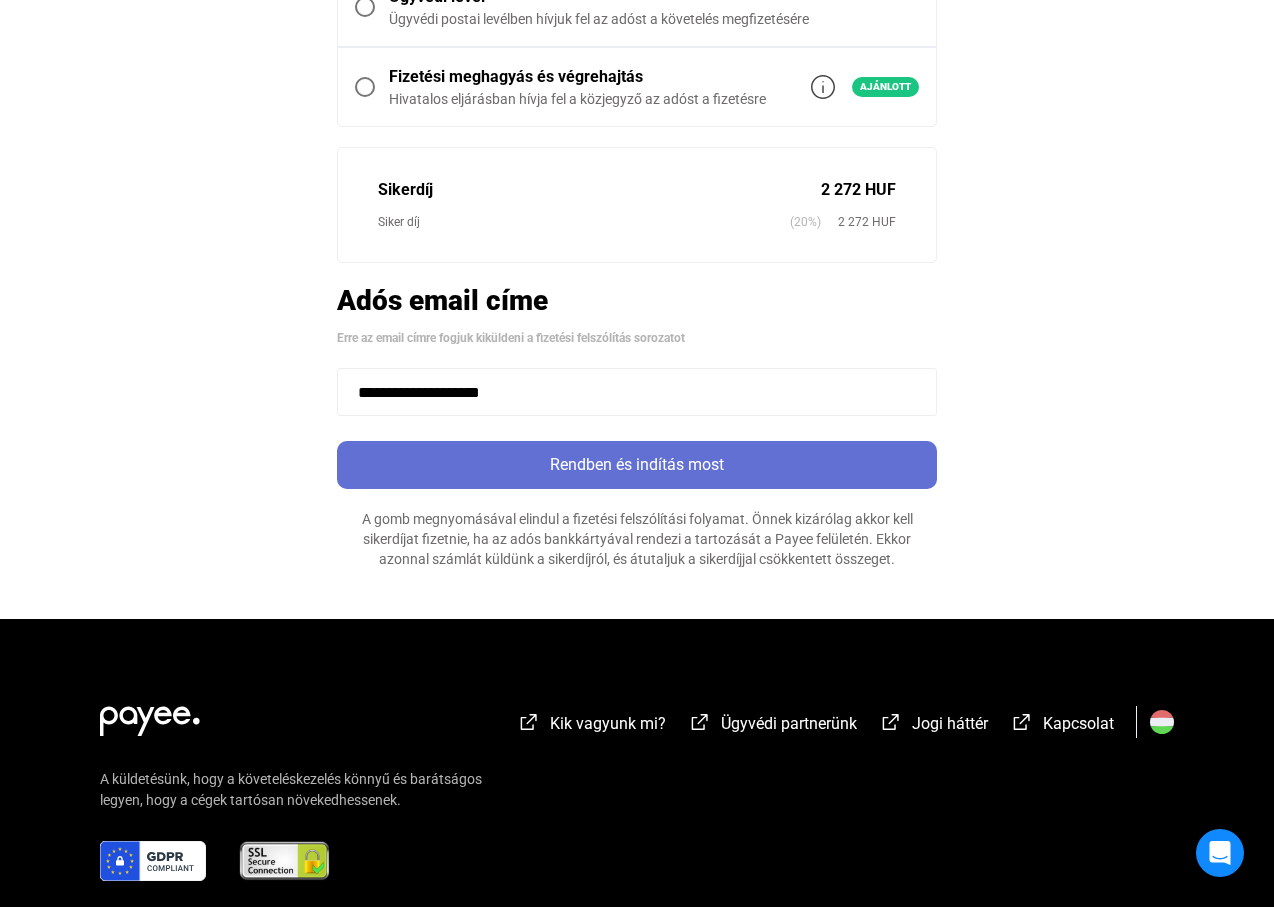 click on "Rendben és indítás most" at bounding box center [637, 465] 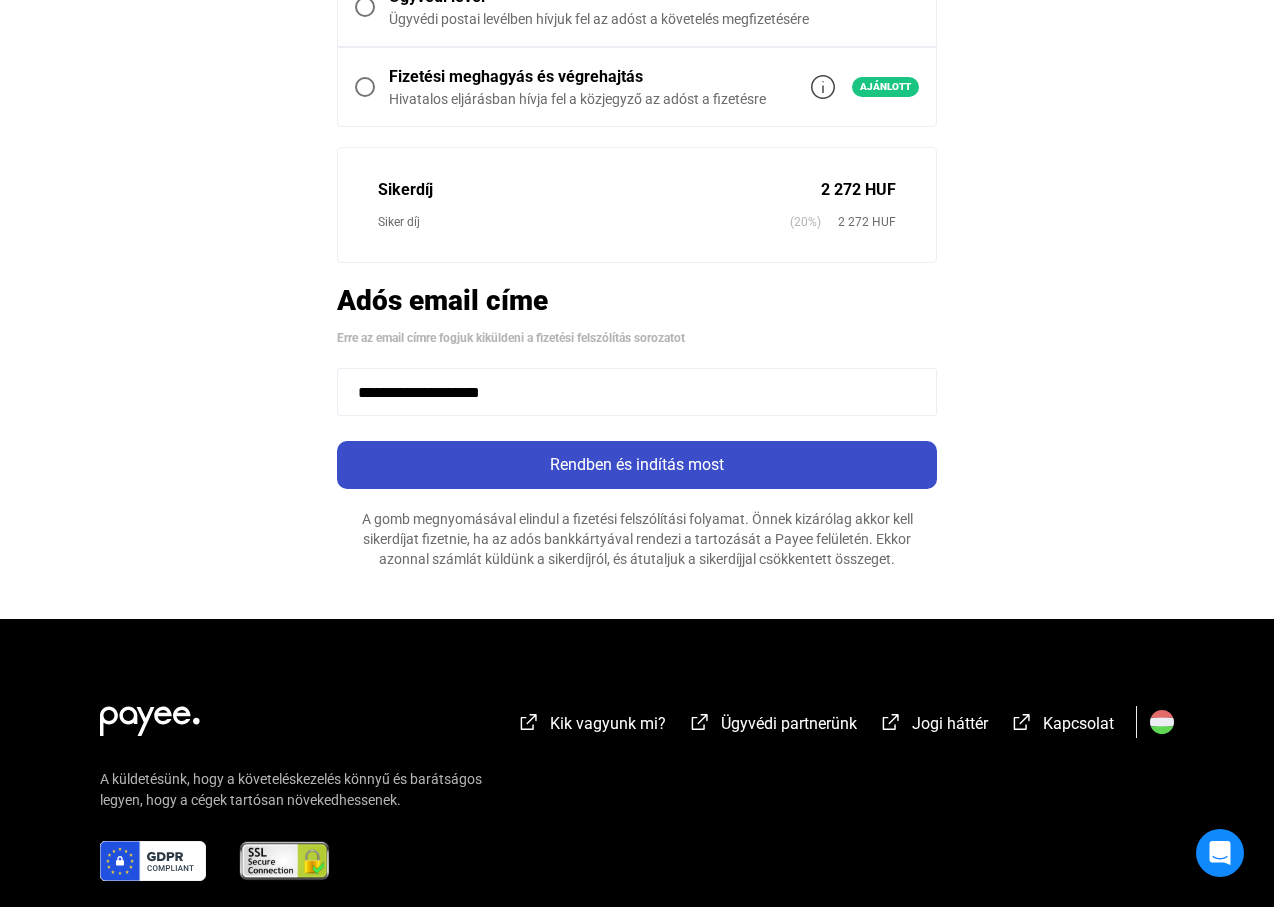 click on "Rendben és indítás most" at bounding box center [637, 465] 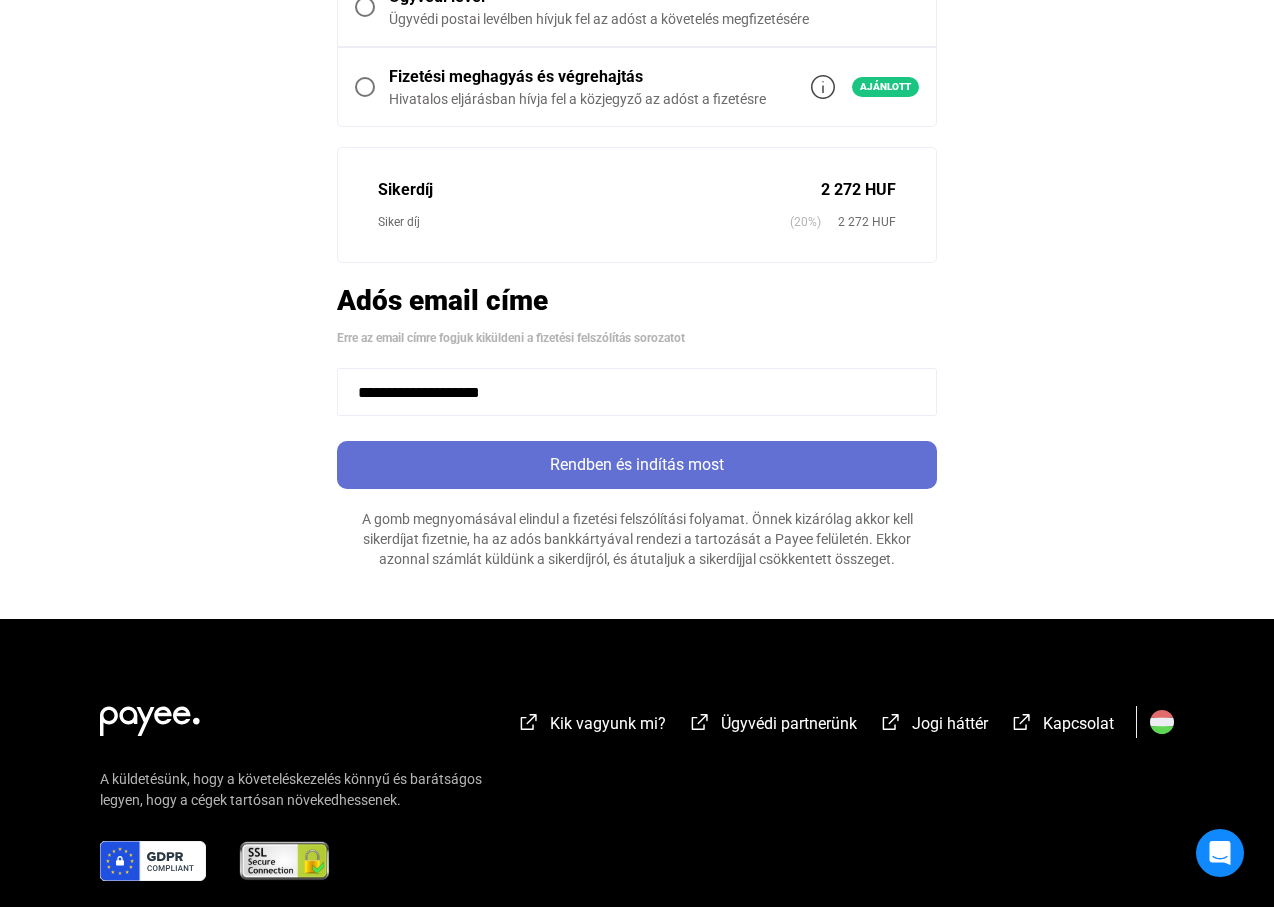 click on "Rendben és indítás most" at bounding box center (637, 465) 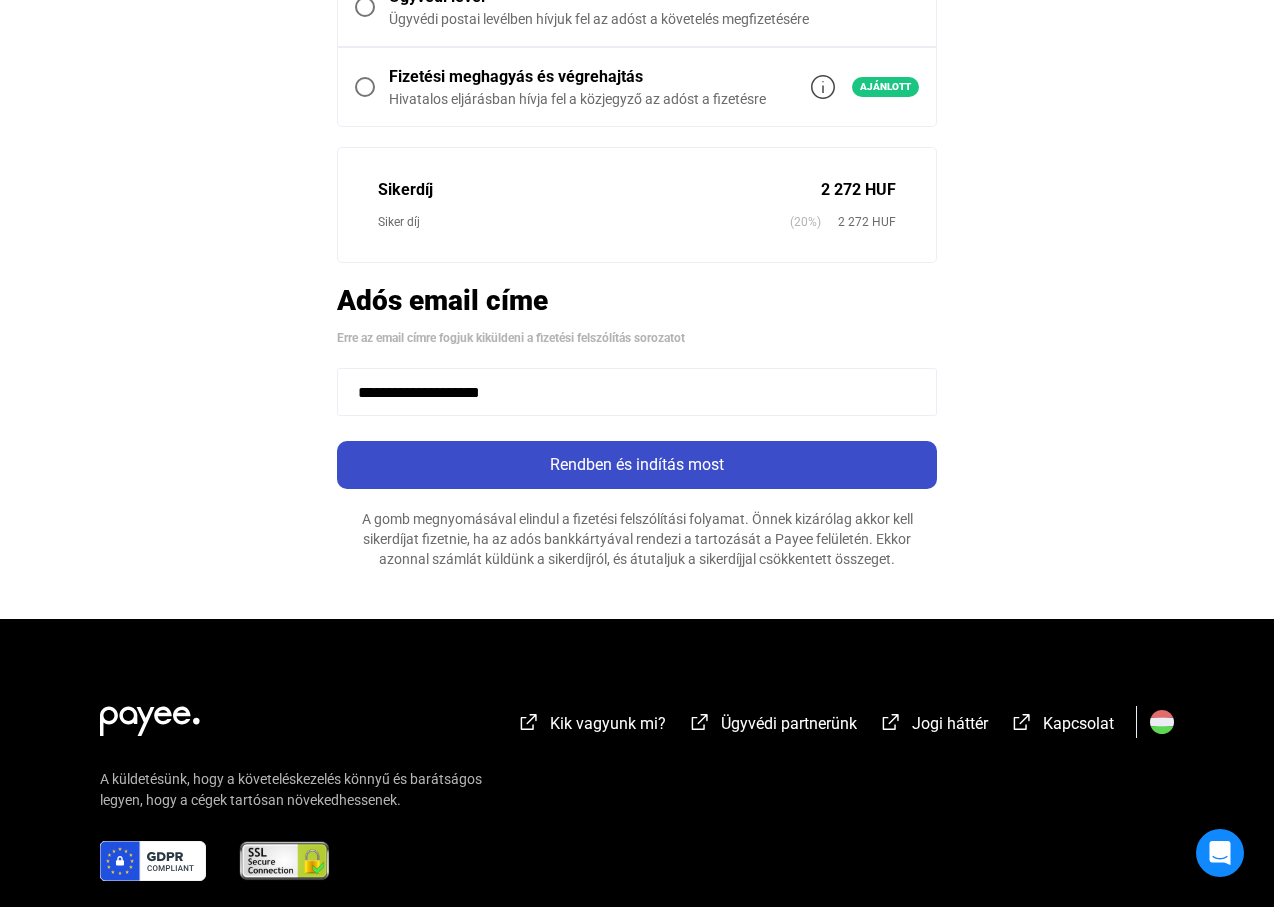 click on "Rendben és indítás most" at bounding box center [637, 465] 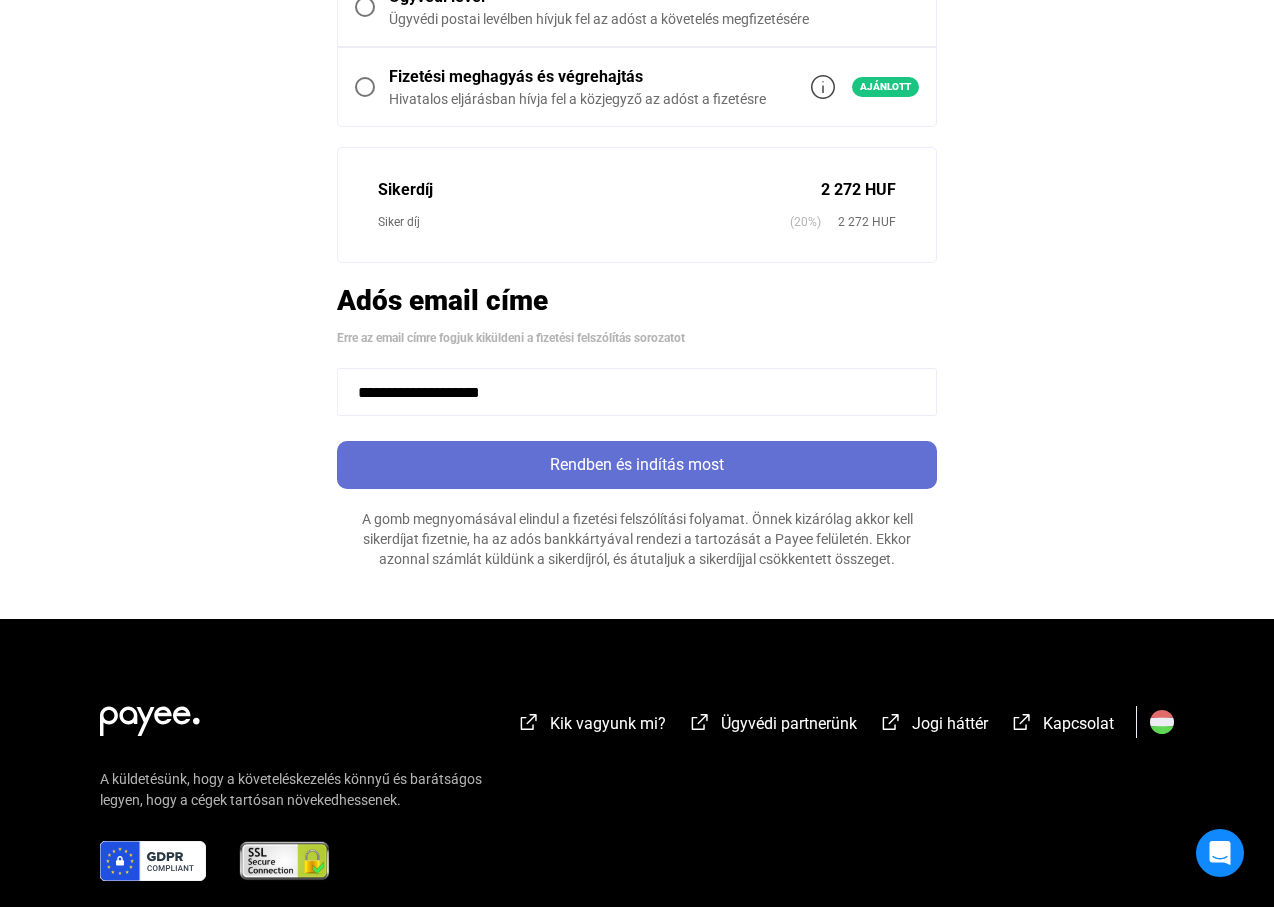 click on "Rendben és indítás most" at bounding box center [637, 465] 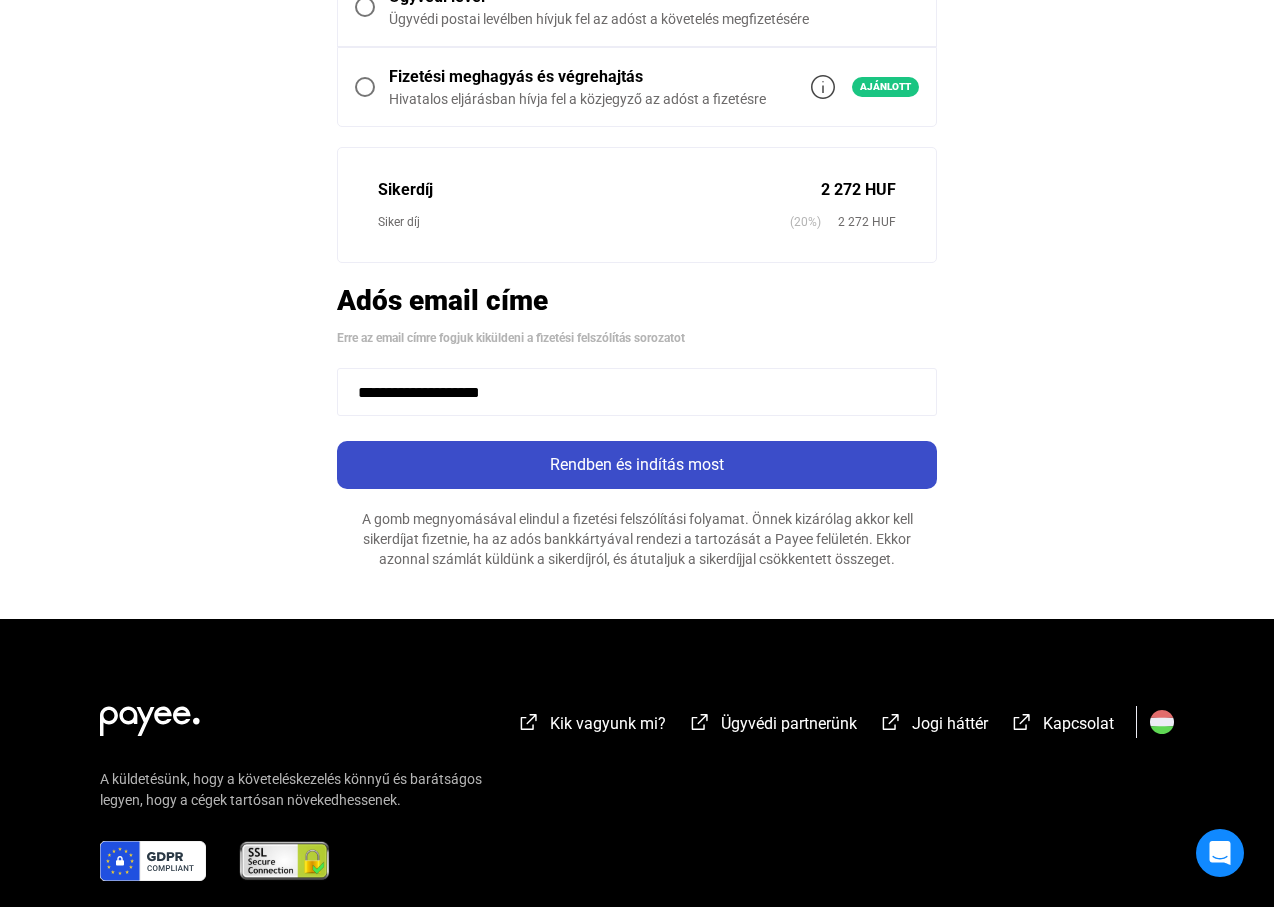 click on "Rendben és indítás most" at bounding box center [637, 465] 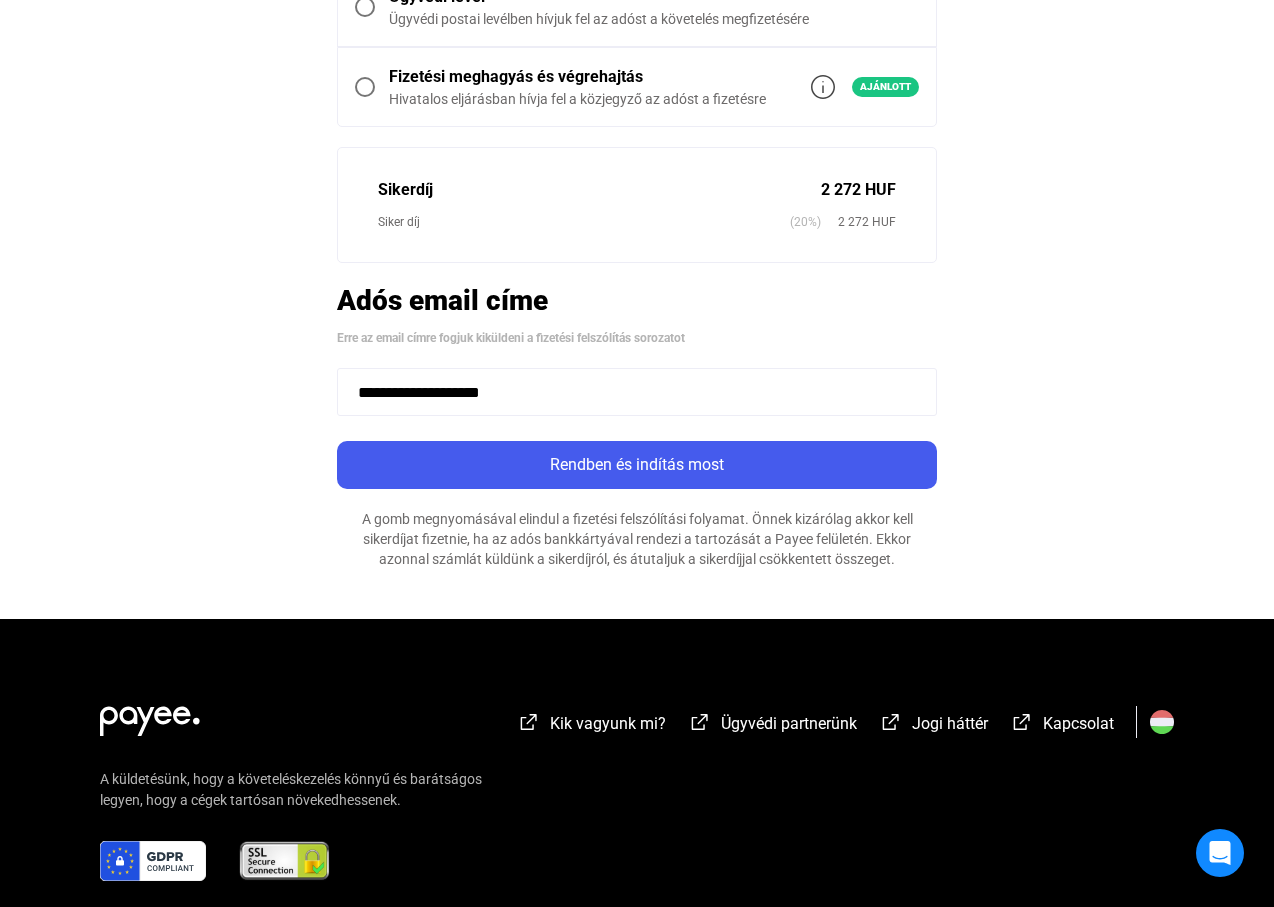 scroll, scrollTop: 592, scrollLeft: 0, axis: vertical 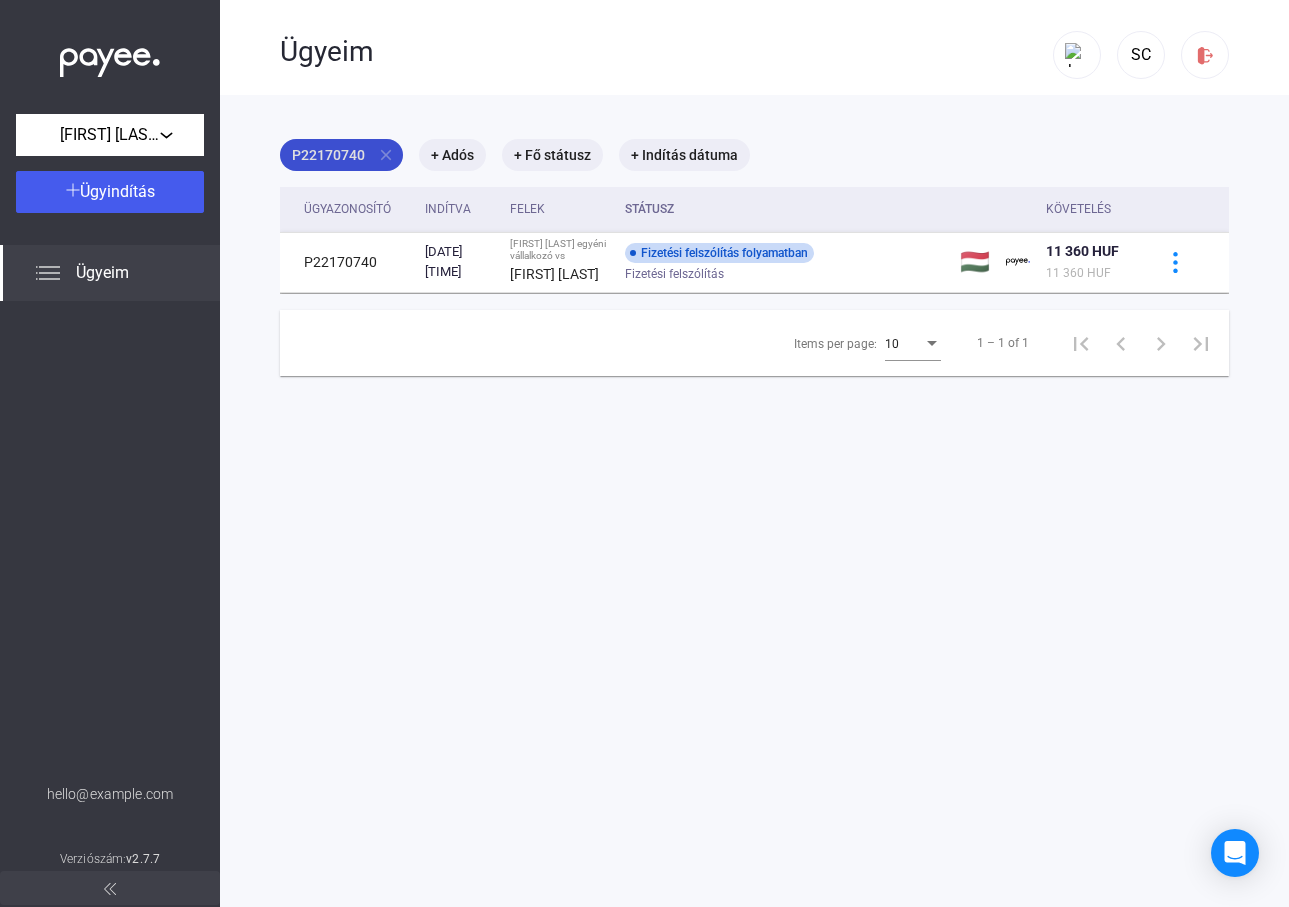 click on "close" at bounding box center (386, 155) 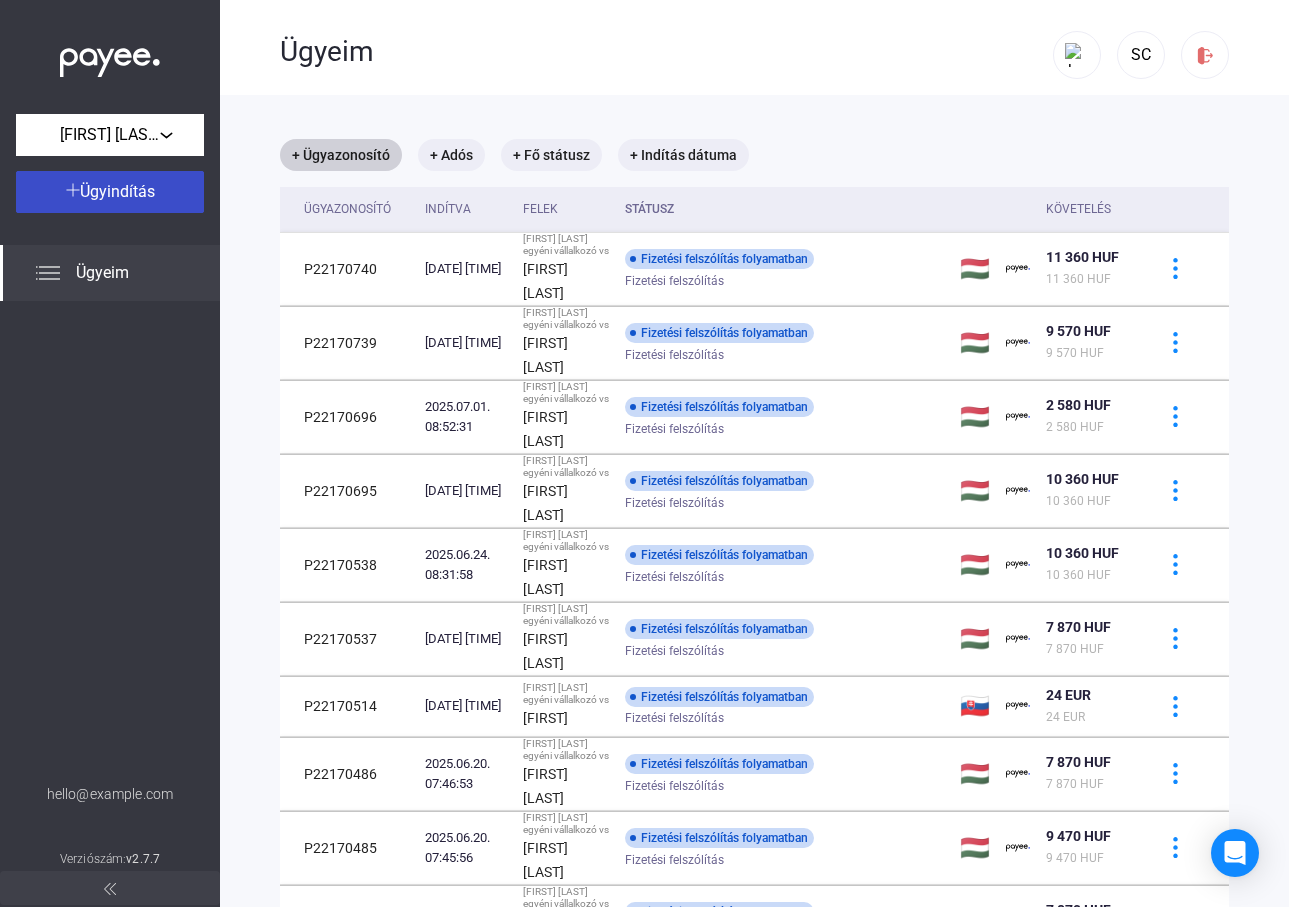 click on "Ügyindítás" at bounding box center [117, 191] 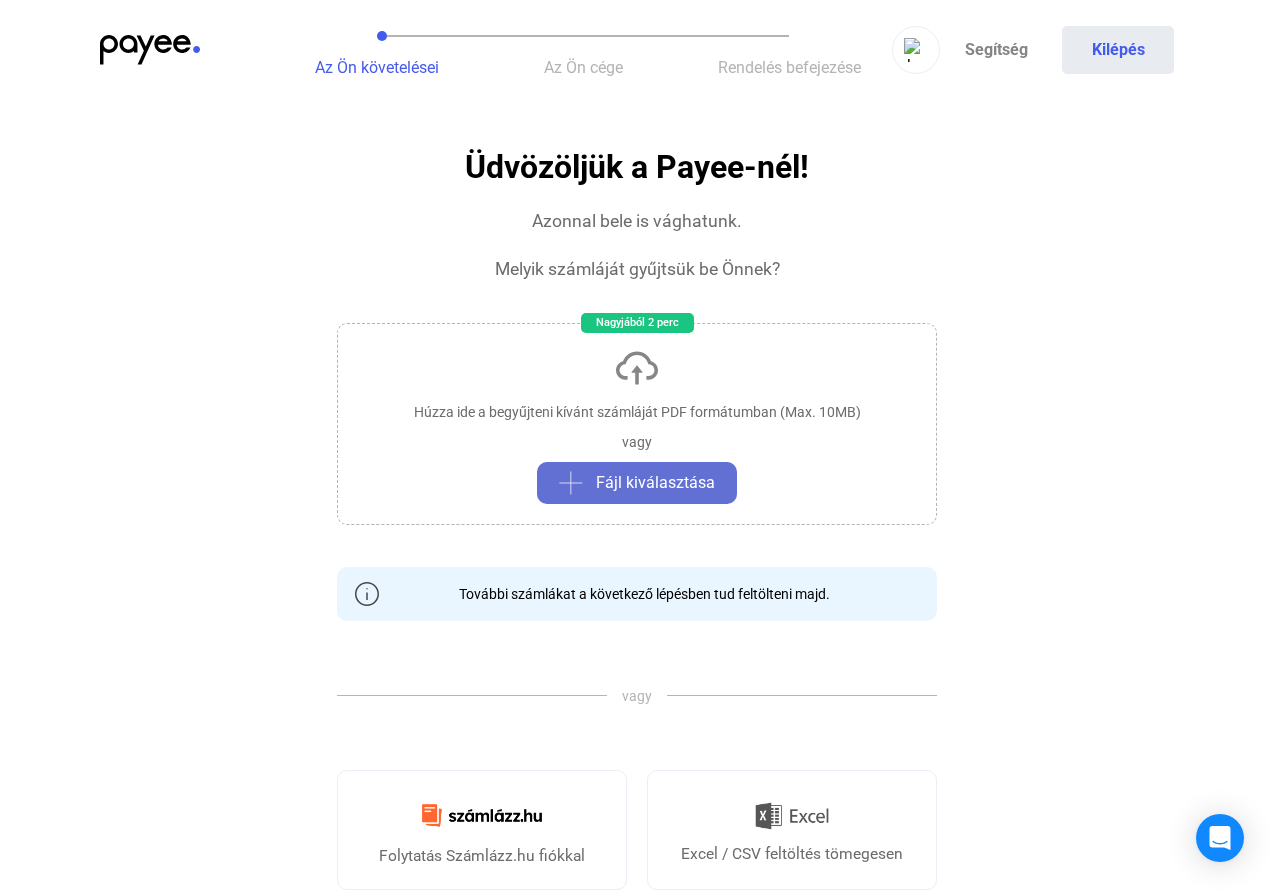 click on "Fájl kiválasztása" at bounding box center [655, 483] 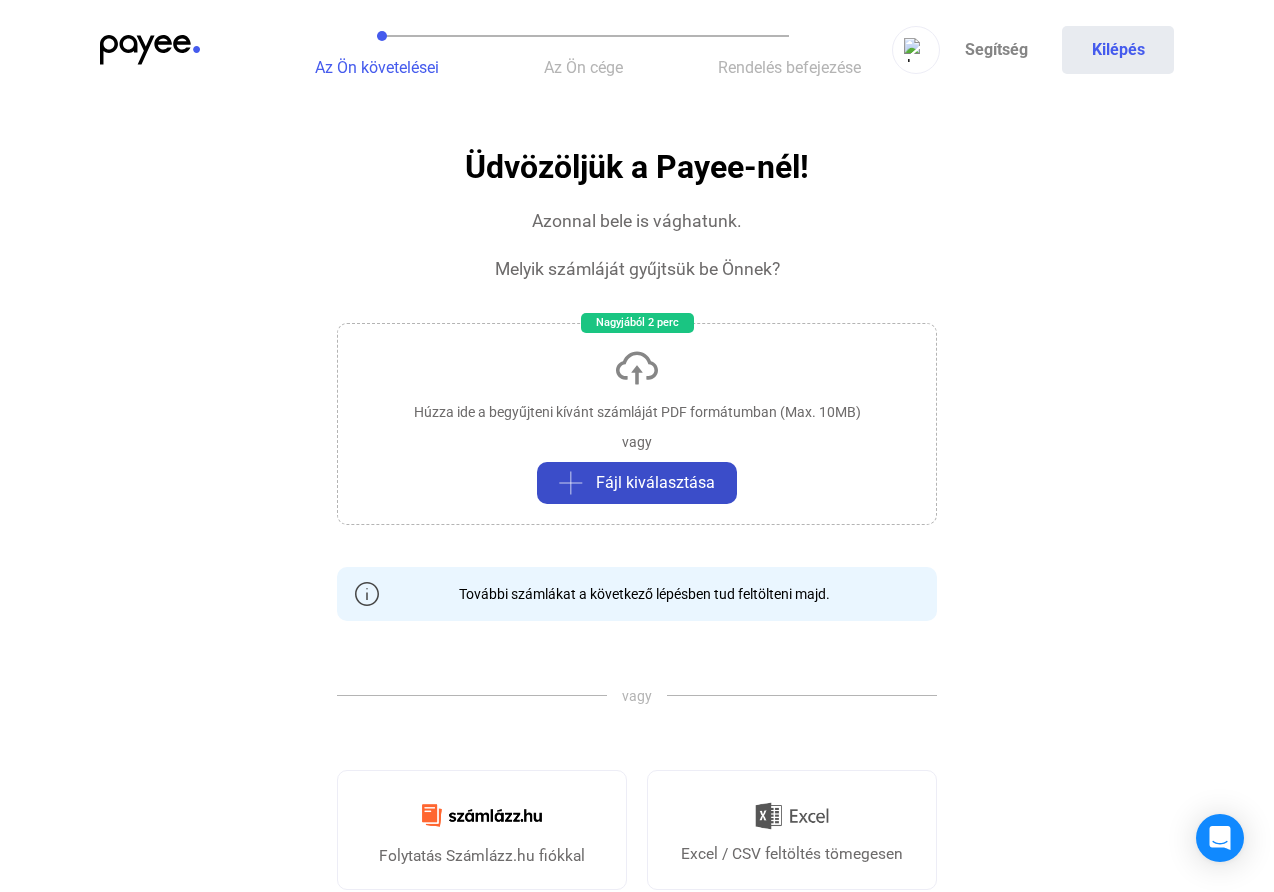 click on "Fájl kiválasztása" at bounding box center [655, 483] 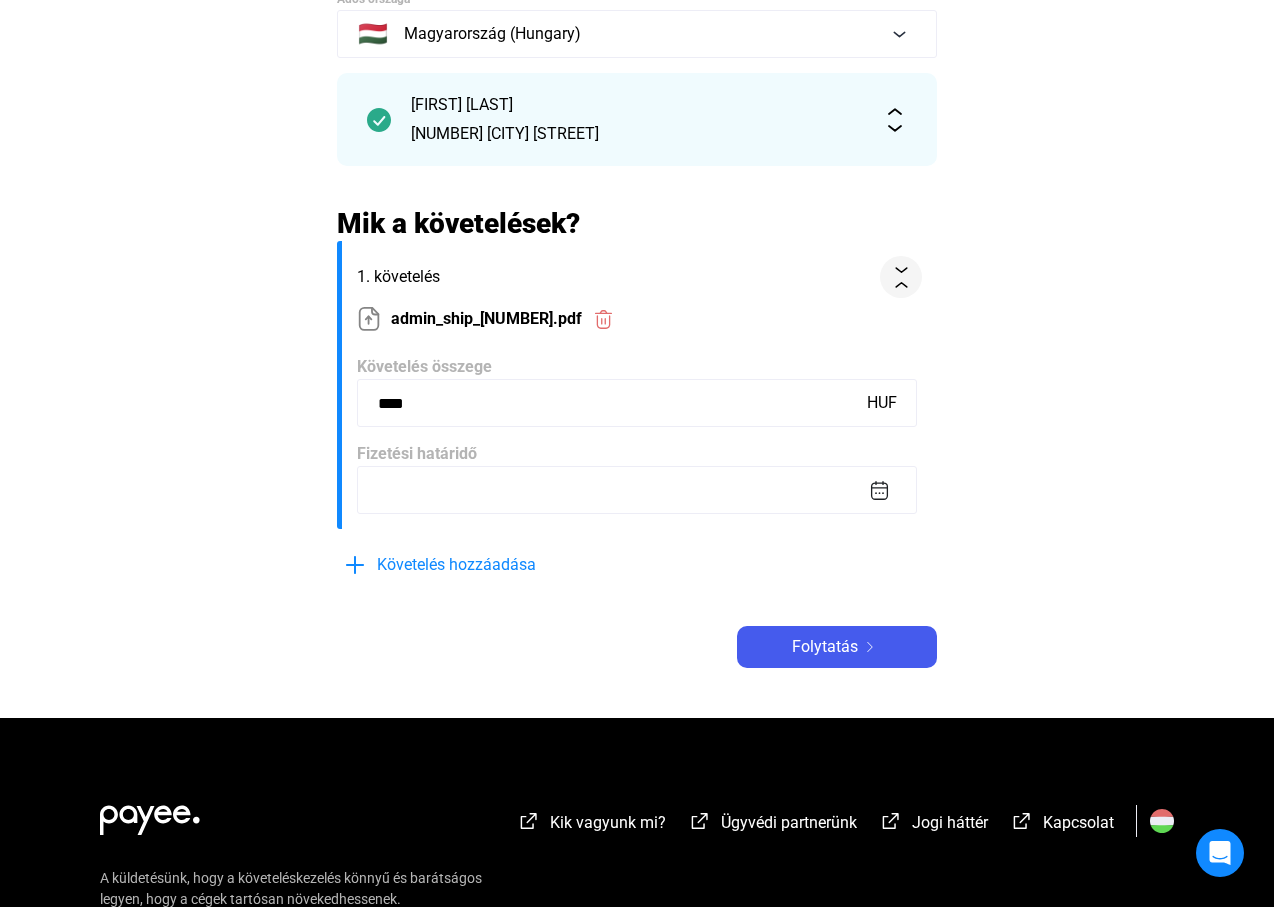 scroll, scrollTop: 200, scrollLeft: 0, axis: vertical 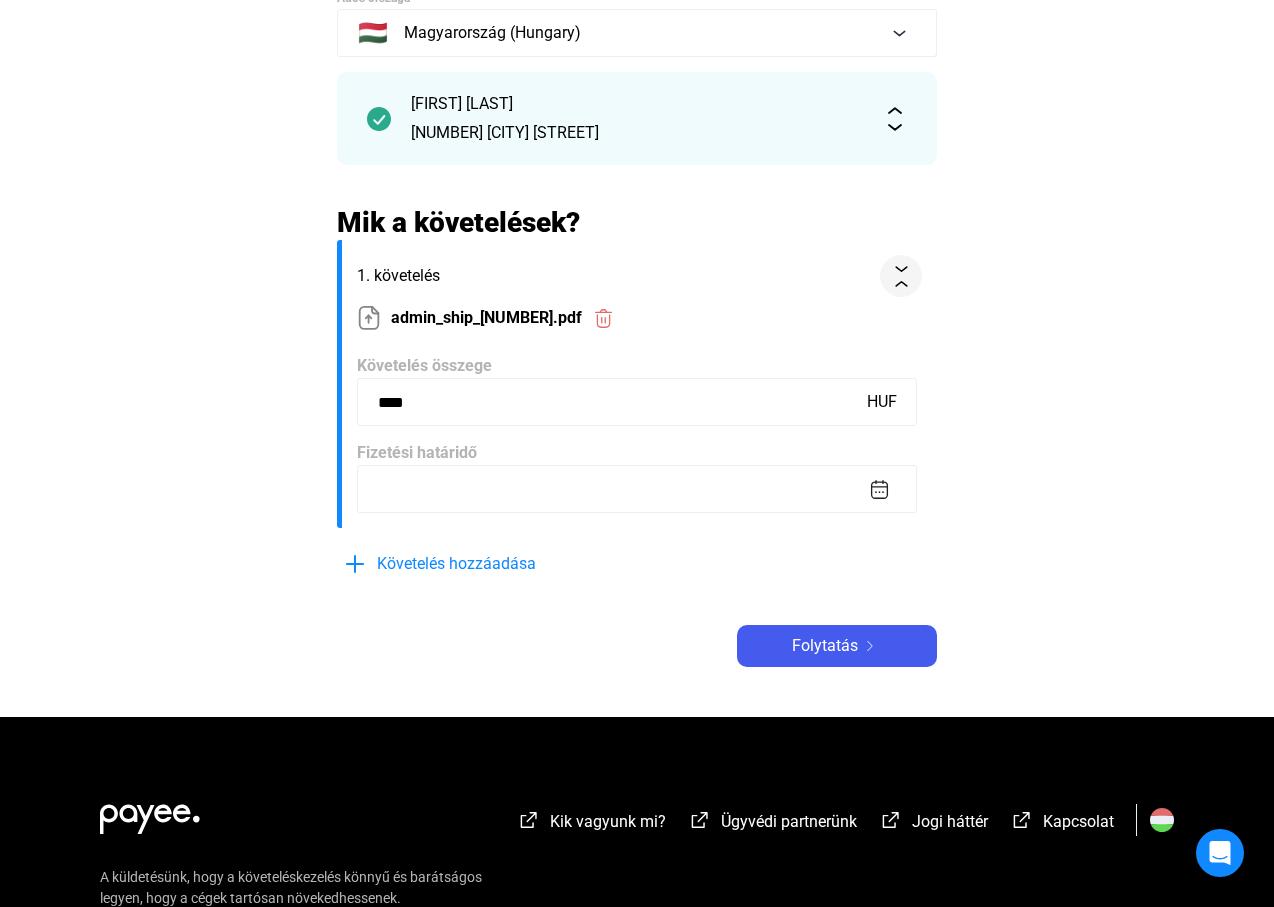 drag, startPoint x: 425, startPoint y: 404, endPoint x: 313, endPoint y: 402, distance: 112.01785 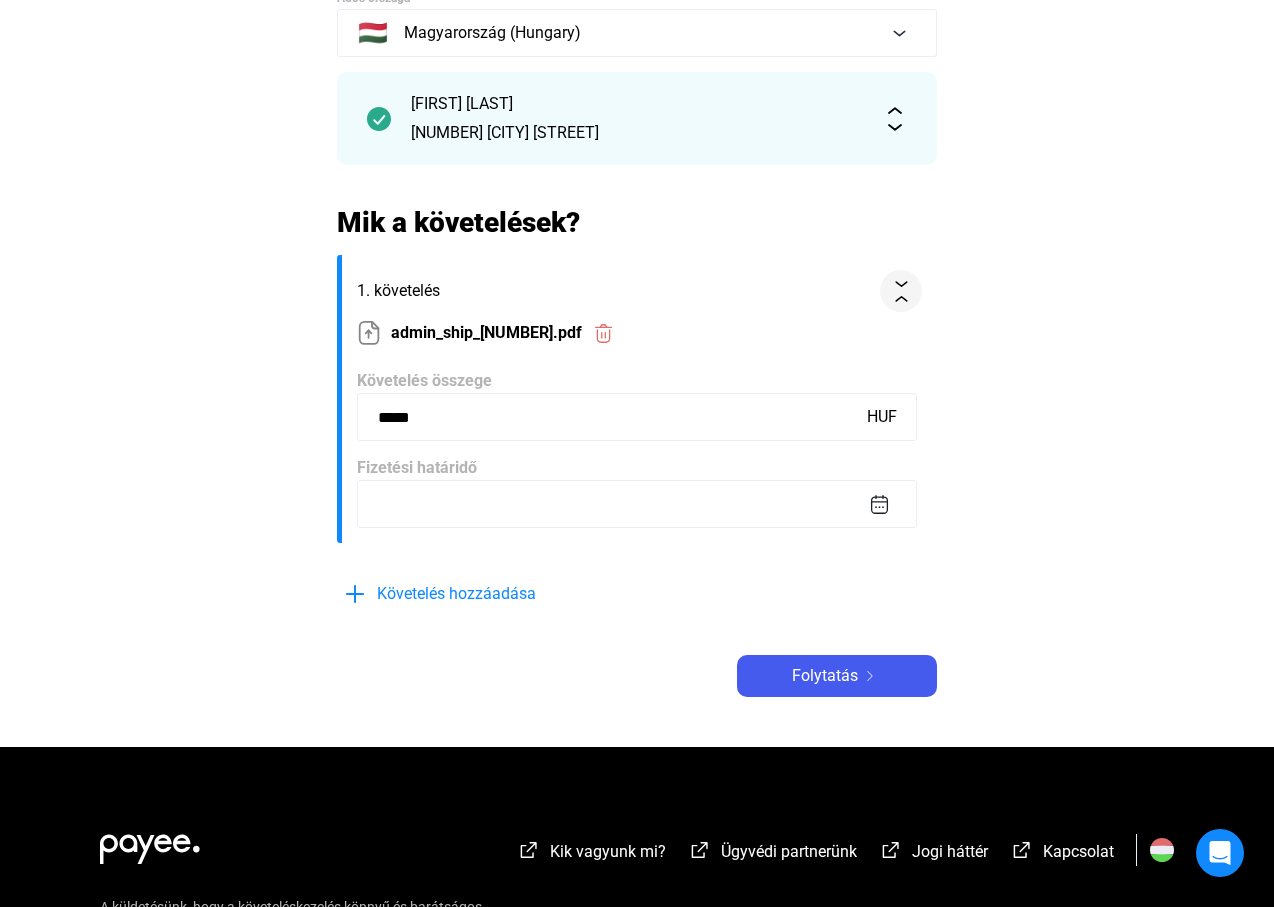 type on "[MASK]" 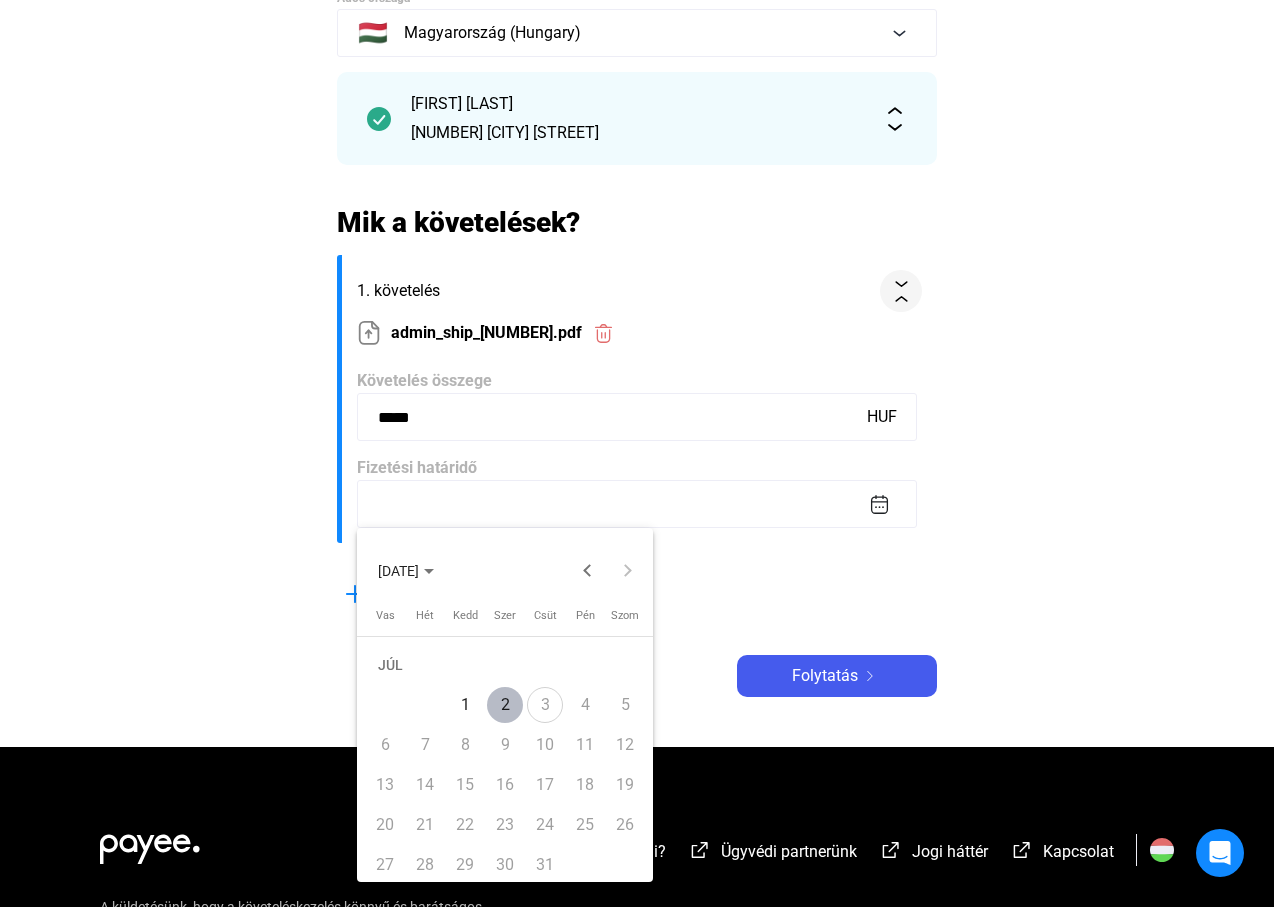 click on "2" at bounding box center [505, 705] 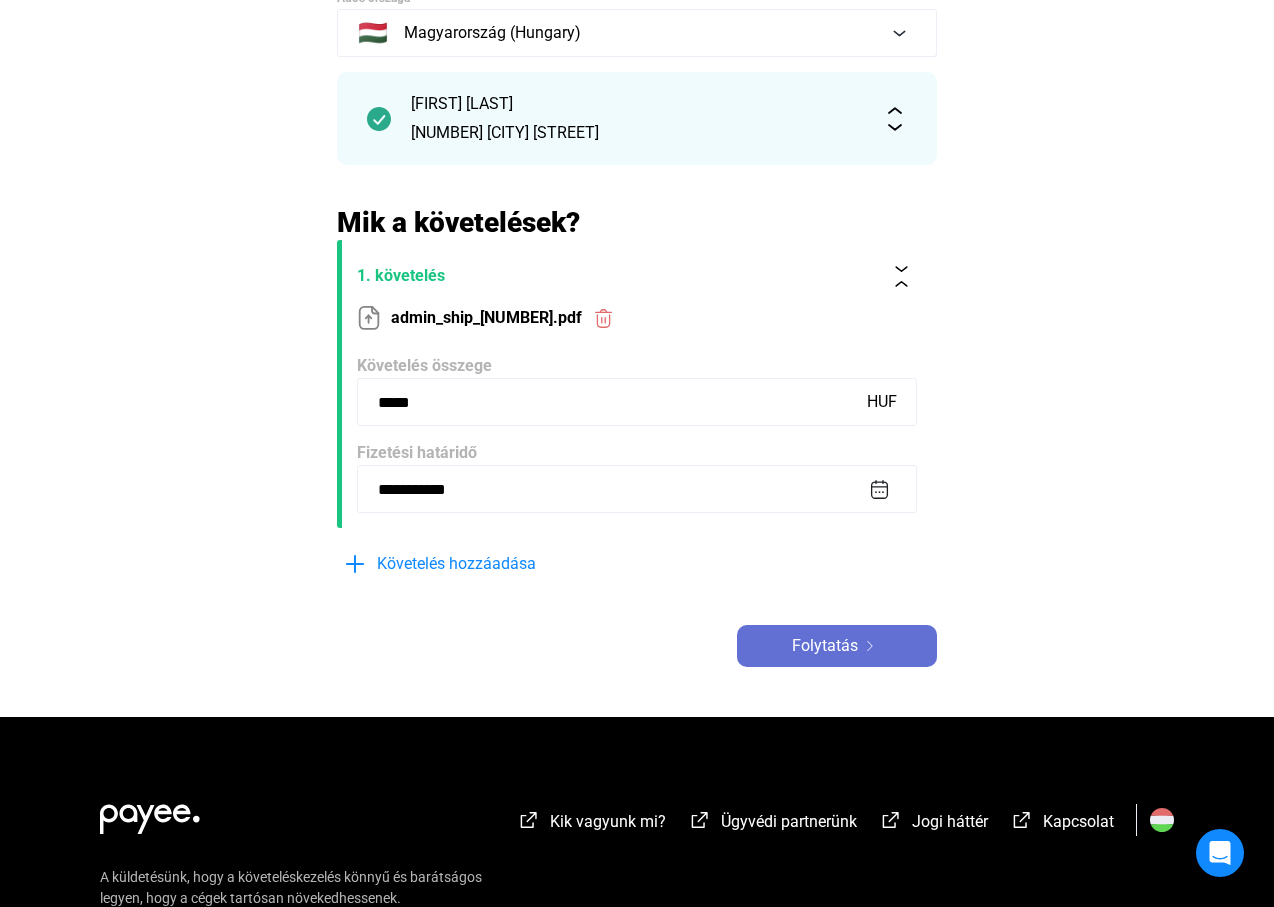 click on "Folytatás" at bounding box center (825, 646) 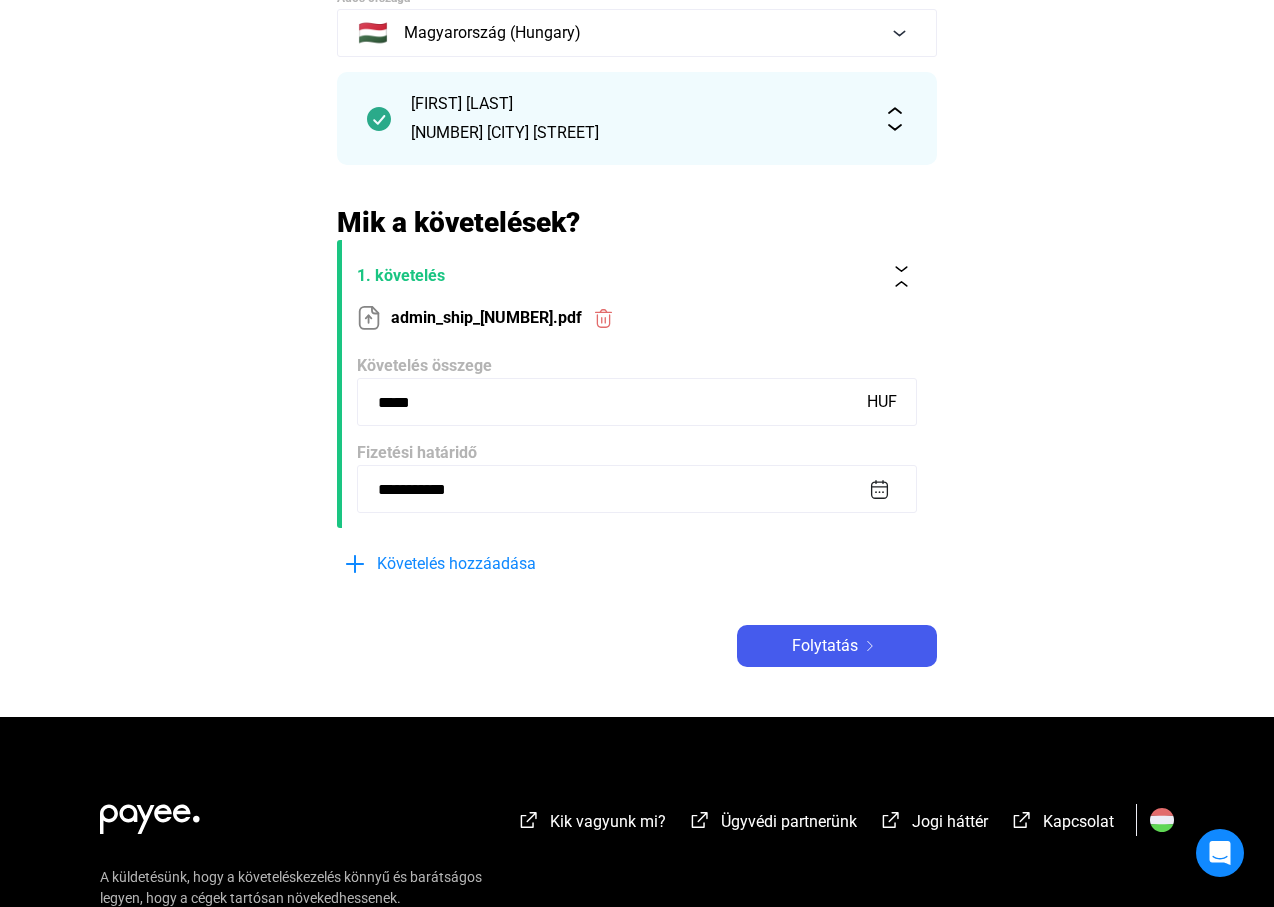 scroll, scrollTop: 0, scrollLeft: 0, axis: both 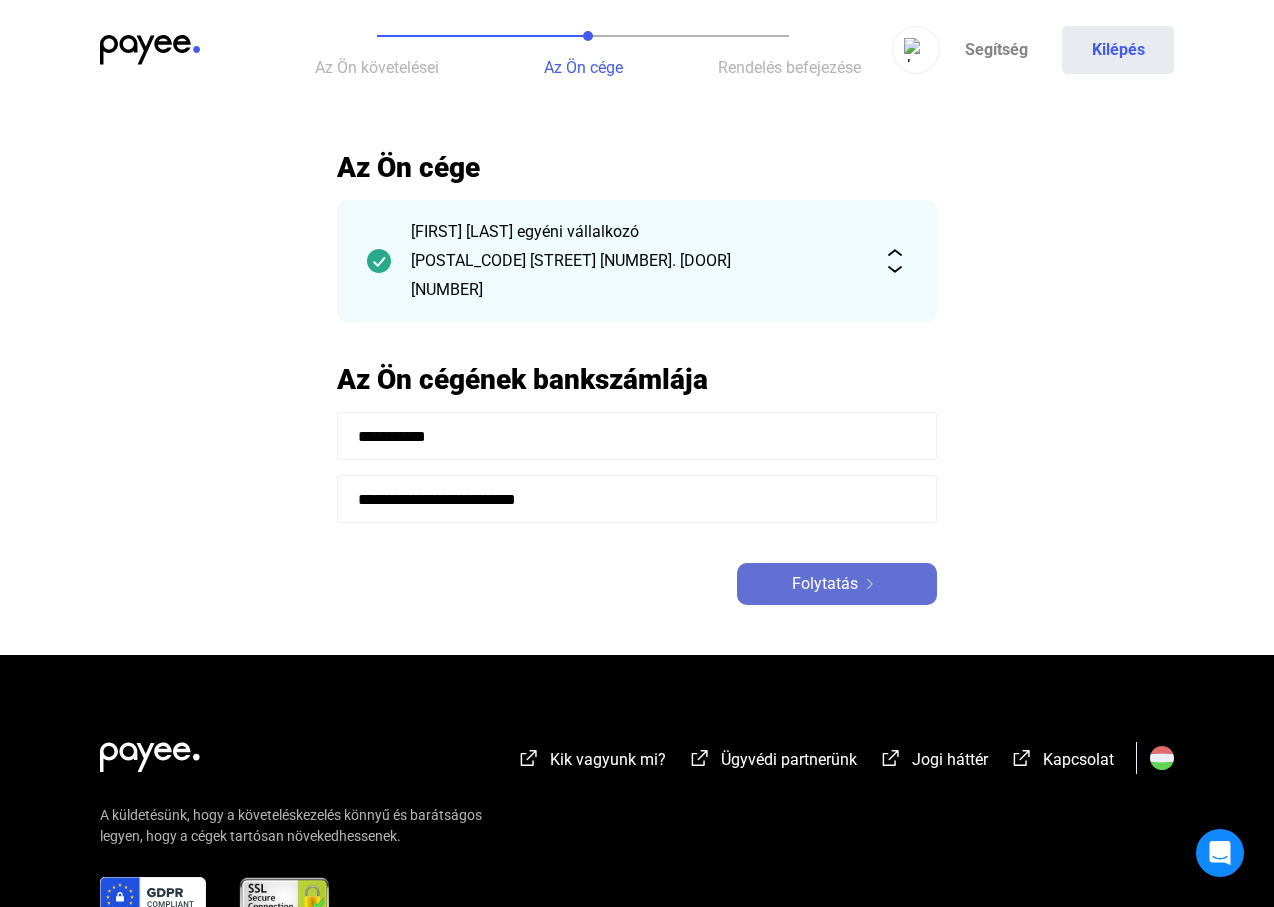 click on "Folytatás" at bounding box center [837, 584] 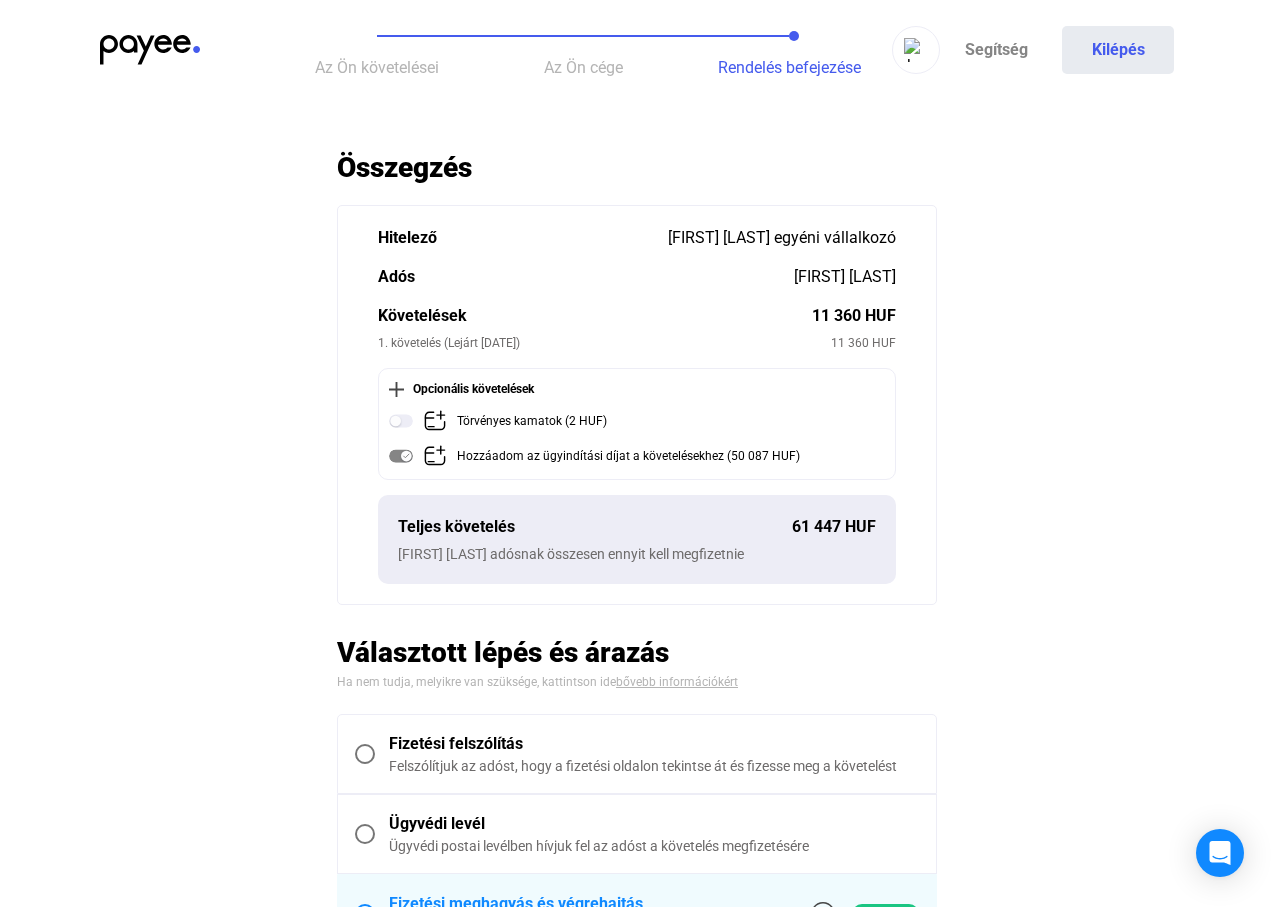 click at bounding box center (365, 754) 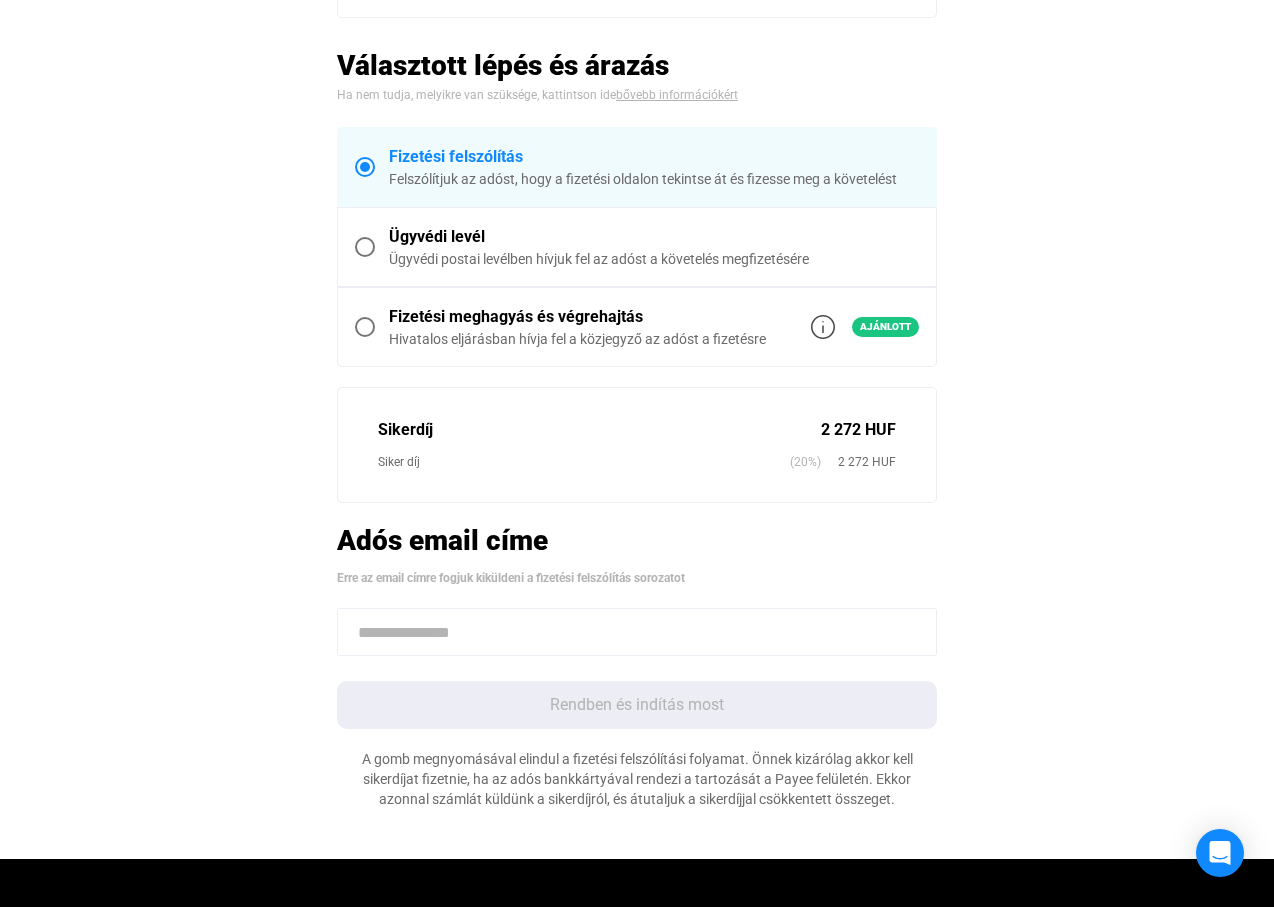 scroll, scrollTop: 500, scrollLeft: 0, axis: vertical 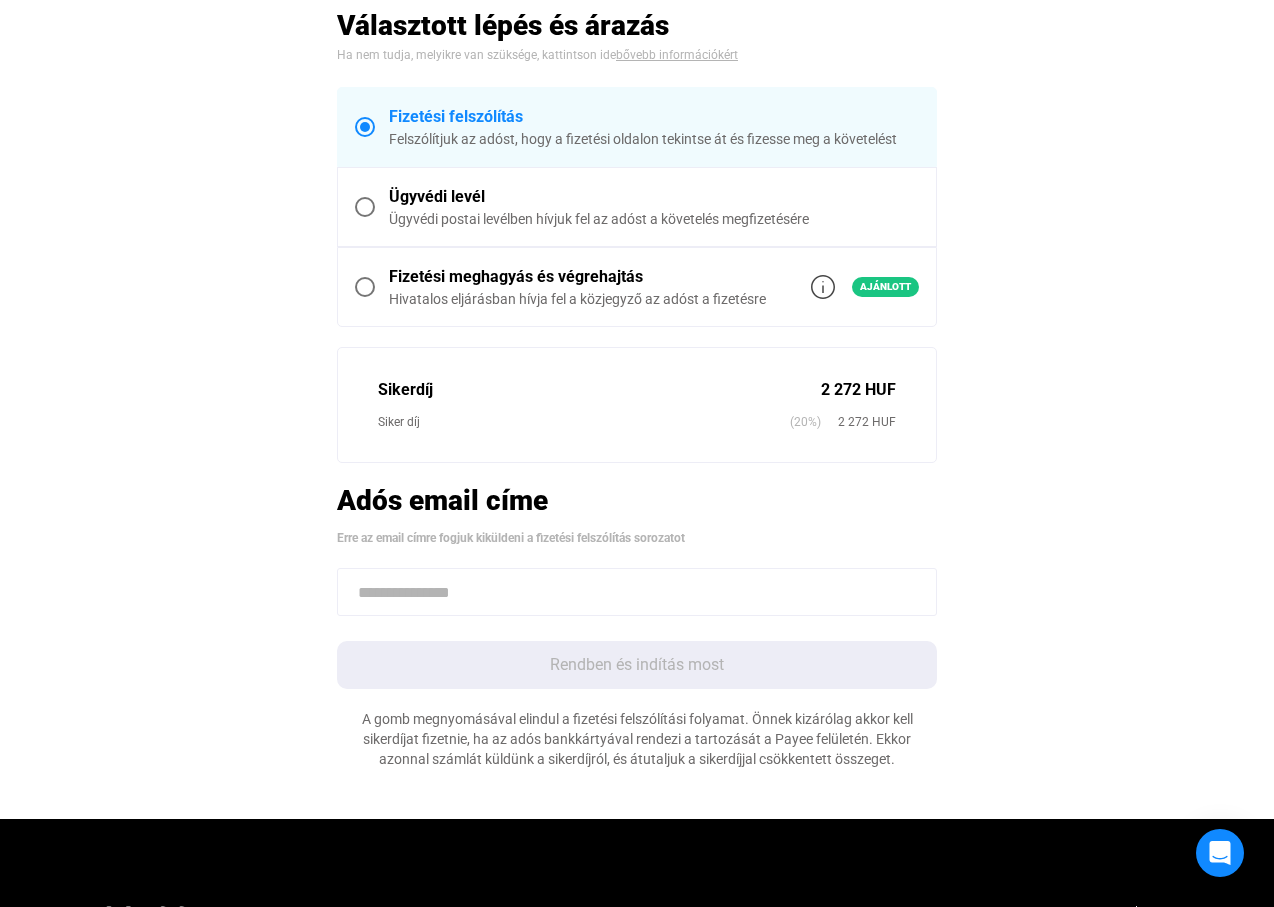 click at bounding box center [637, 592] 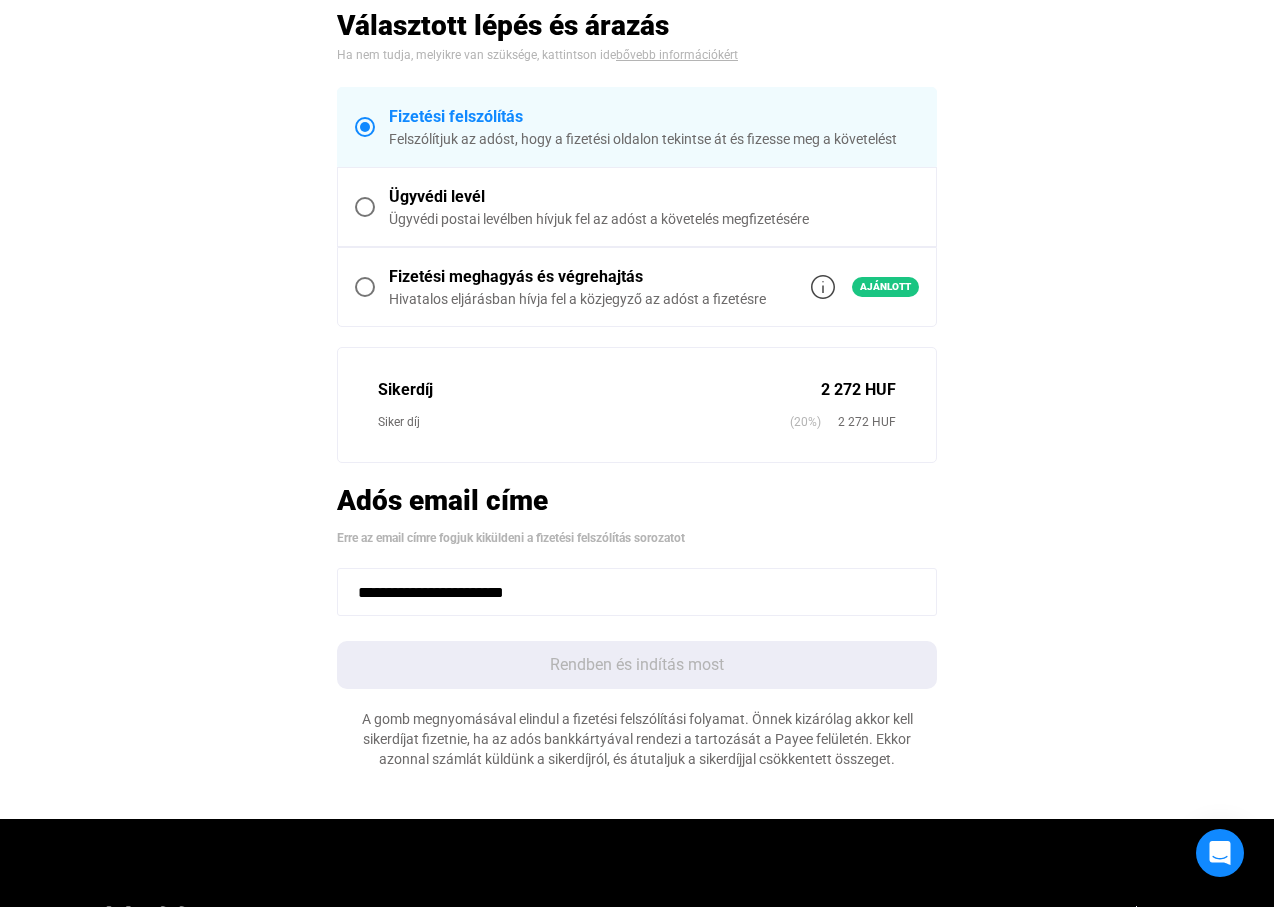 type on "**********" 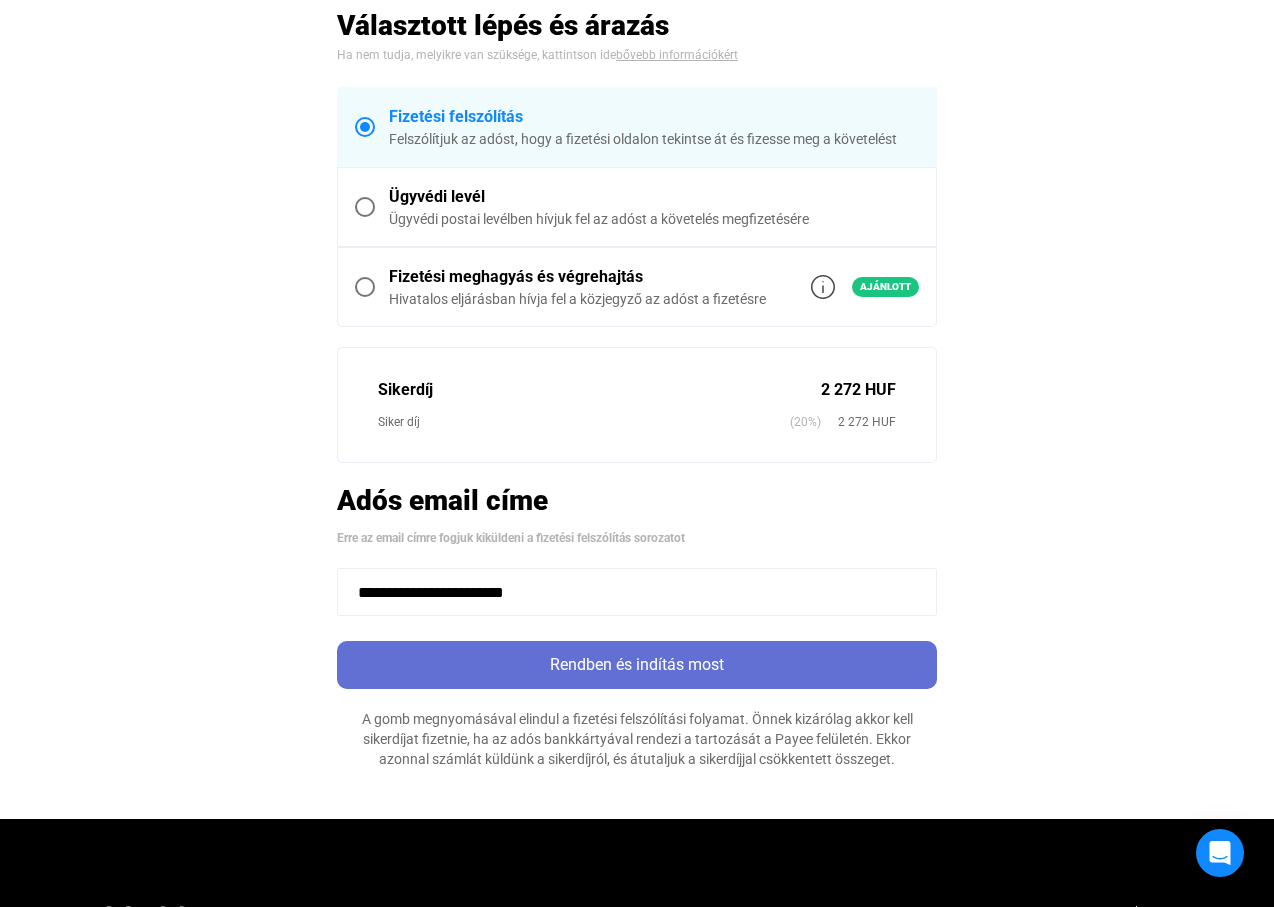 click on "Rendben és indítás most" at bounding box center [637, 665] 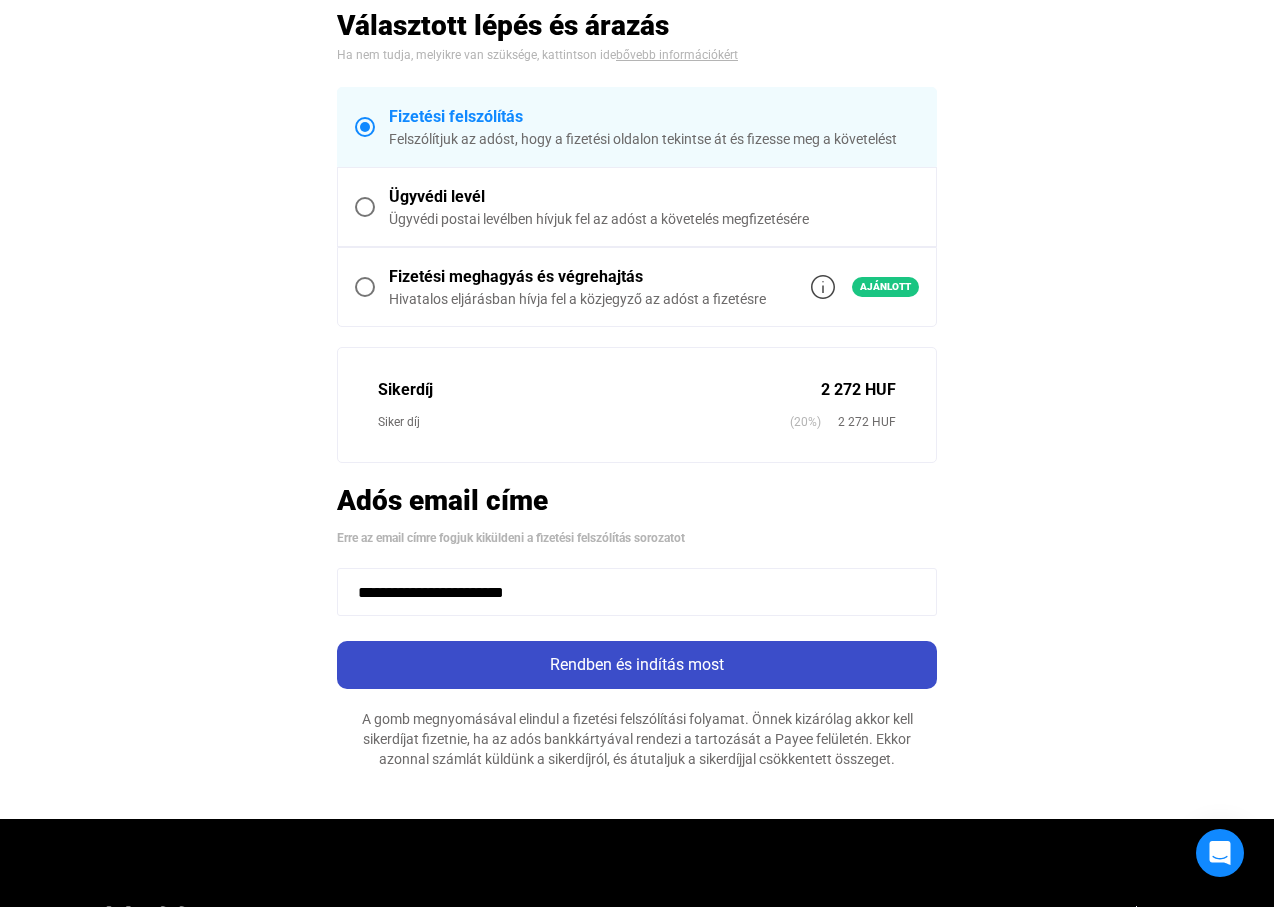 click on "Rendben és indítás most" at bounding box center [637, 665] 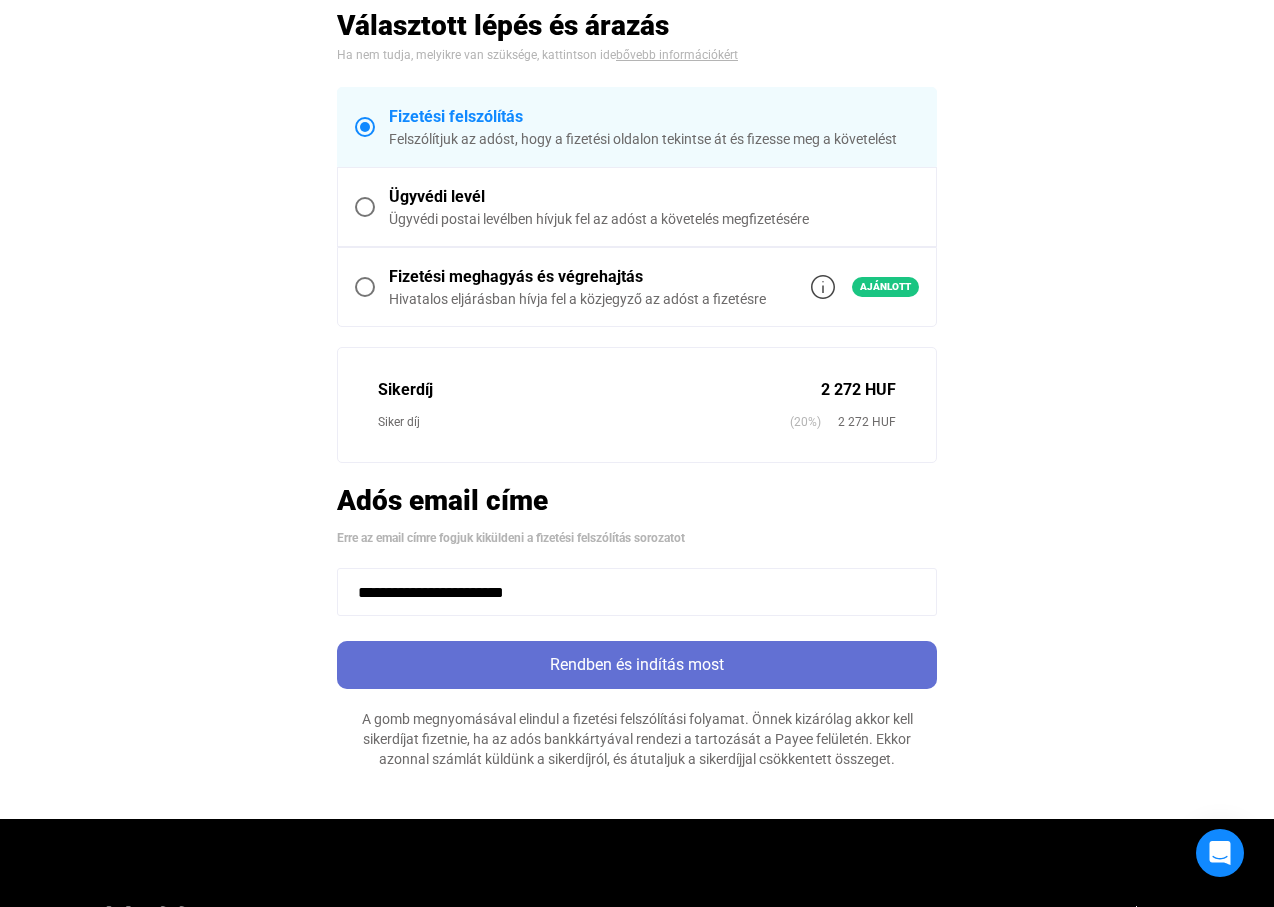 scroll, scrollTop: 0, scrollLeft: 0, axis: both 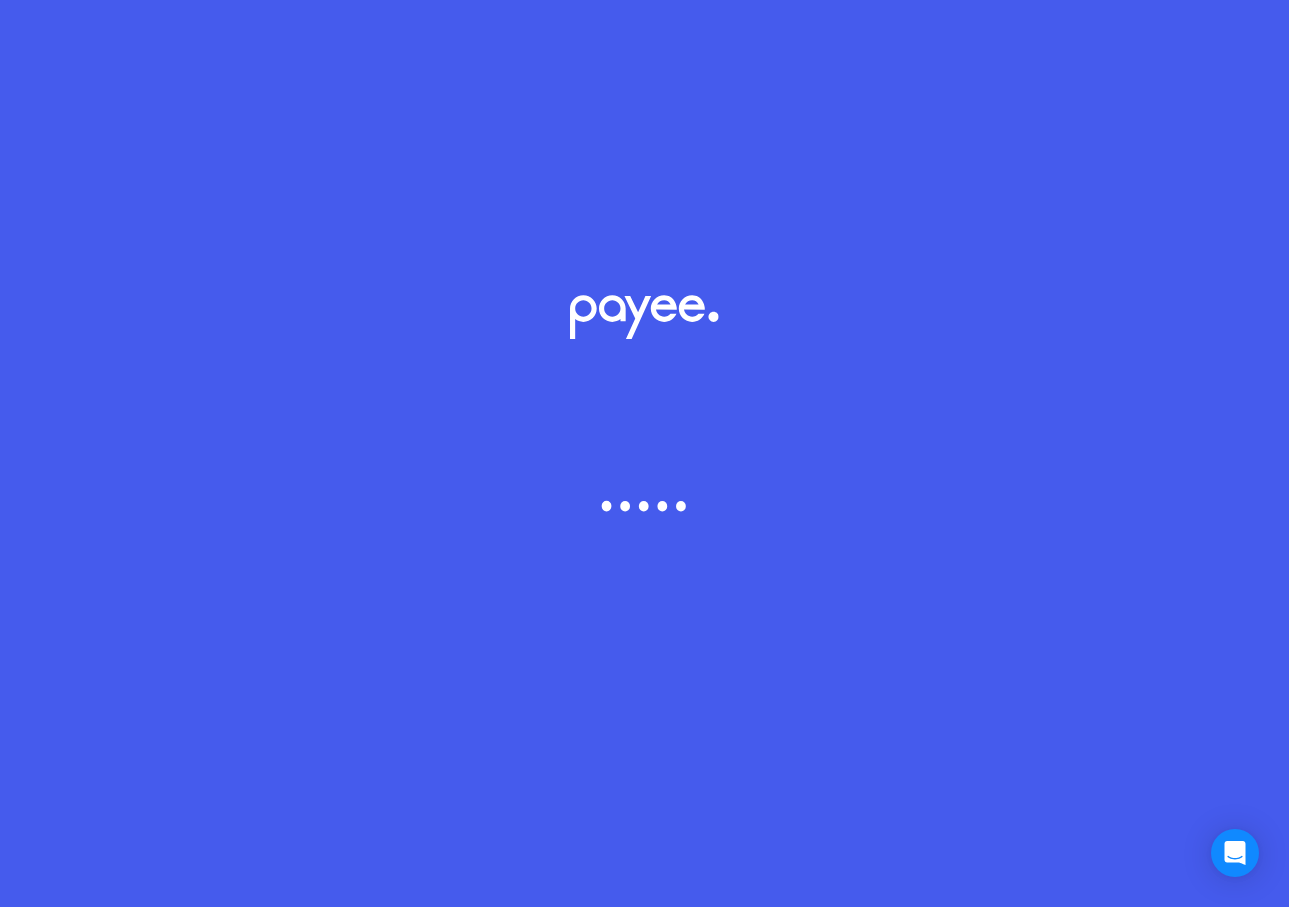 click at bounding box center (644, 453) 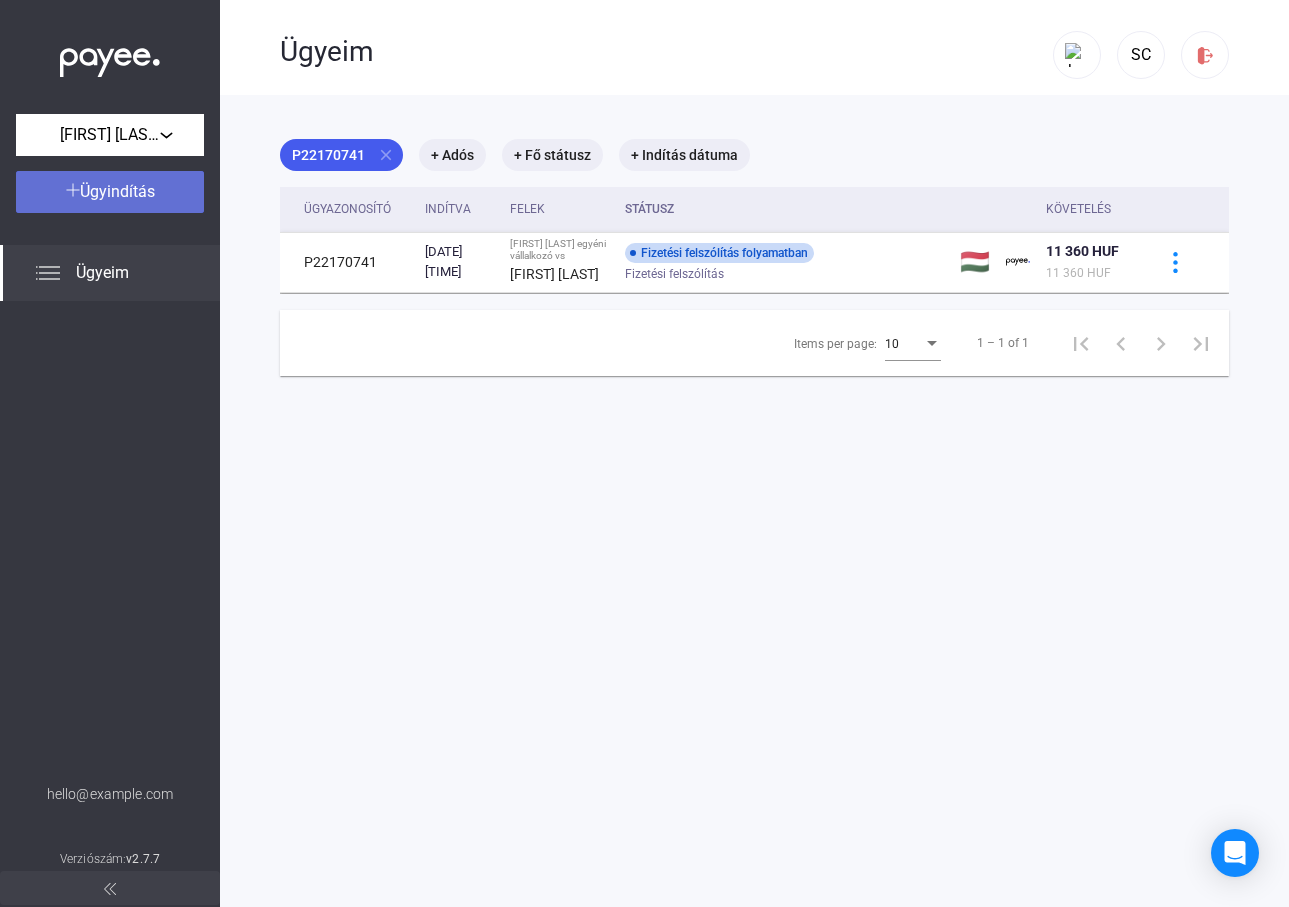 click on "Ügyindítás" at bounding box center (117, 191) 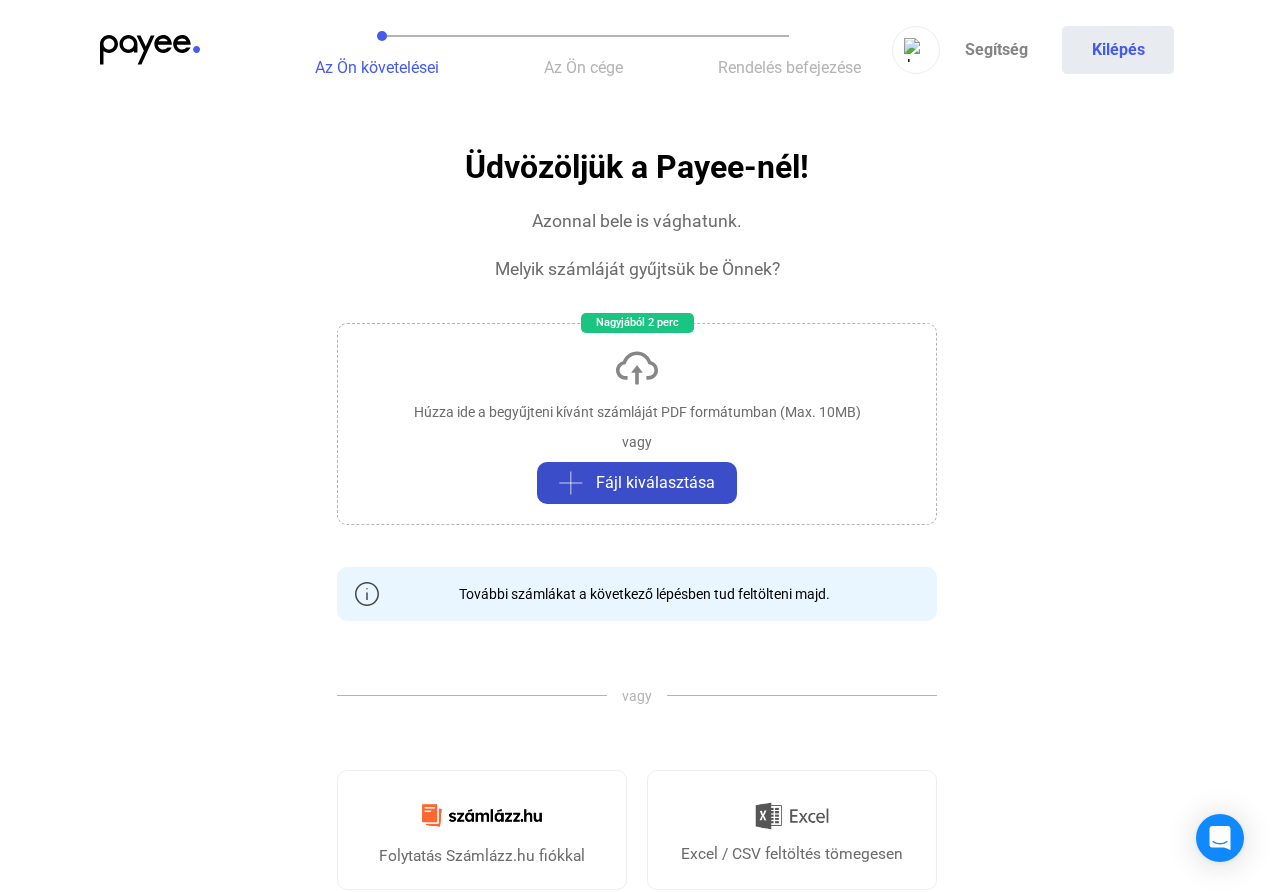 click on "Fájl kiválasztása" at bounding box center (655, 483) 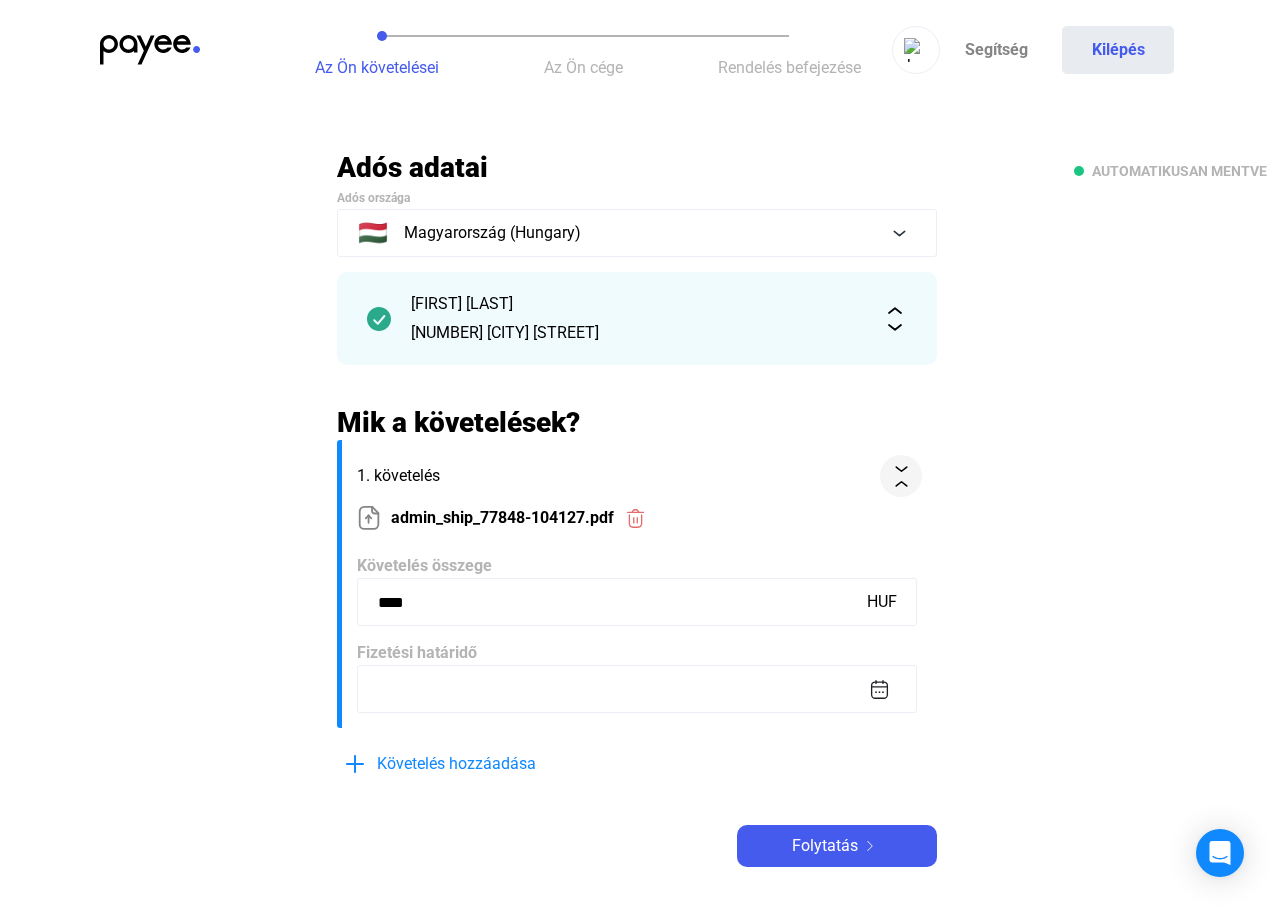click on "****" at bounding box center [637, 602] 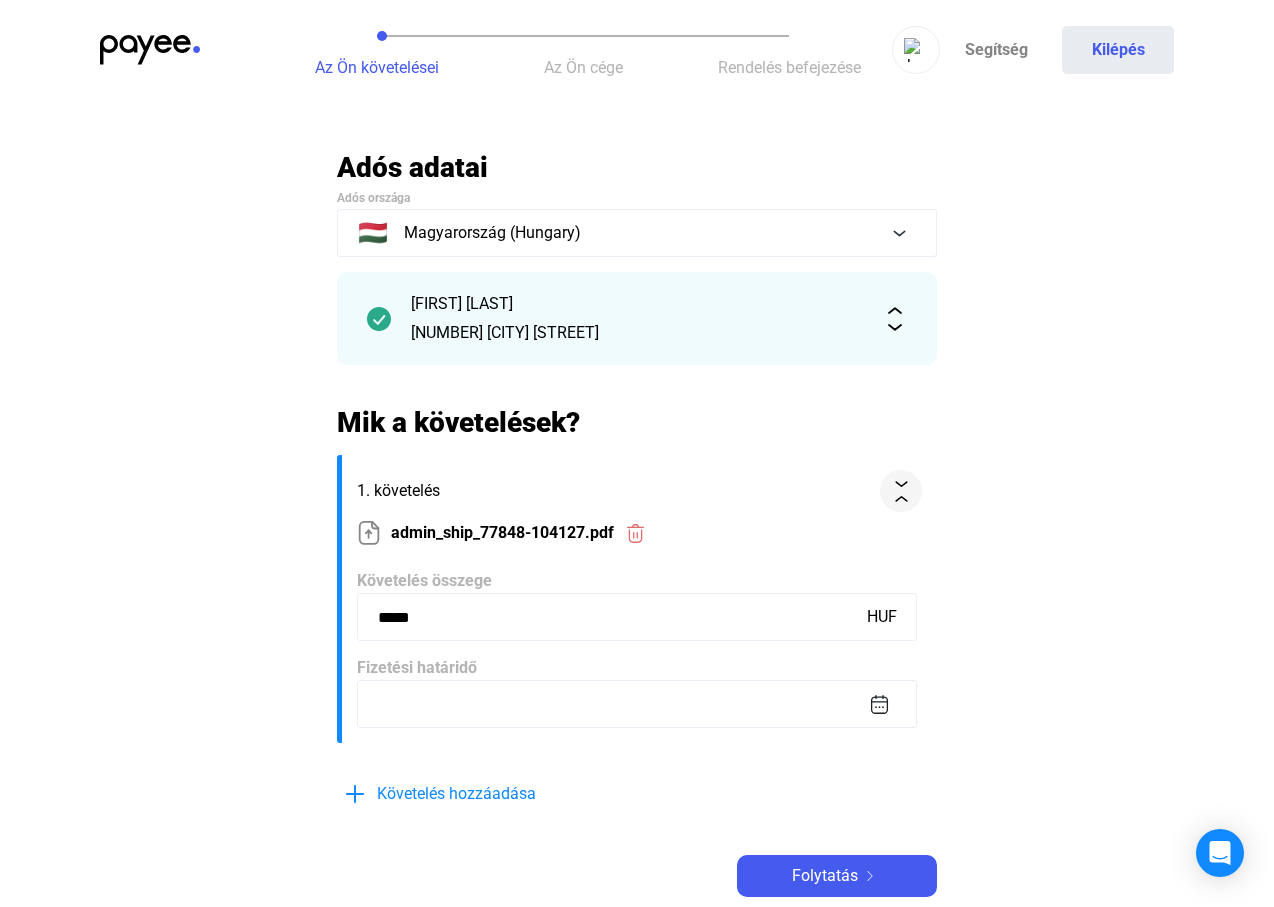 type on "[MASK]" 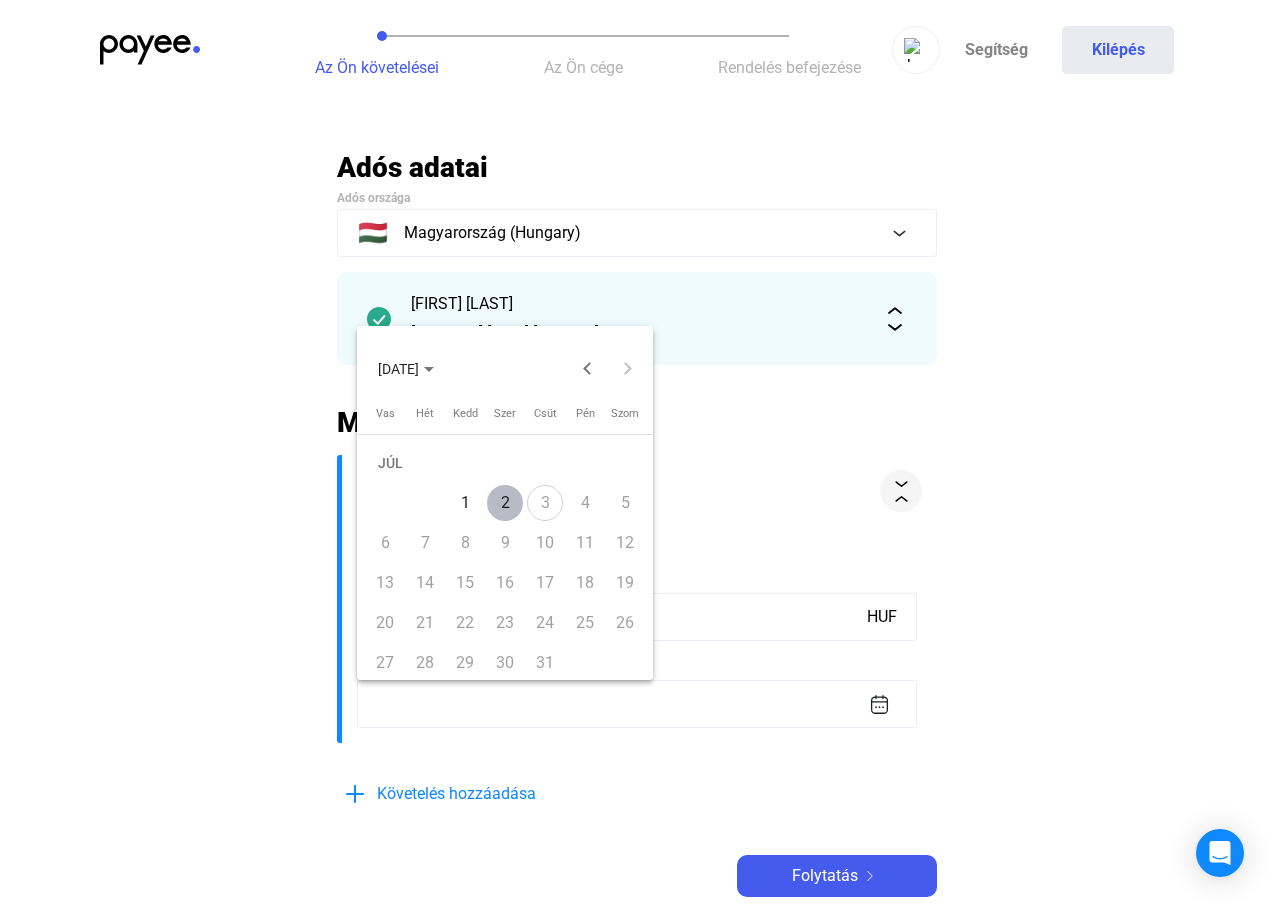 click on "2" at bounding box center (505, 503) 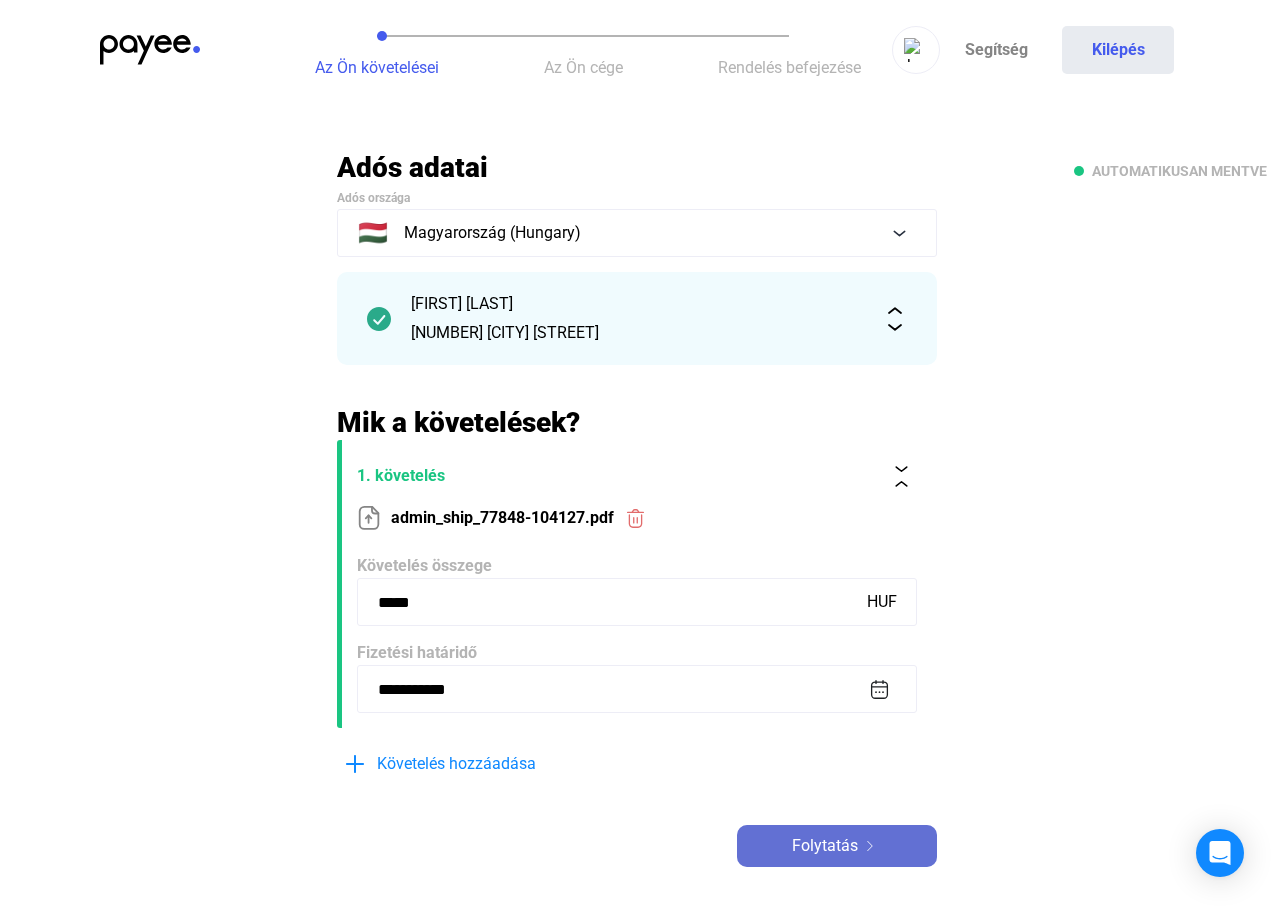 click on "Folytatás" at bounding box center (825, 846) 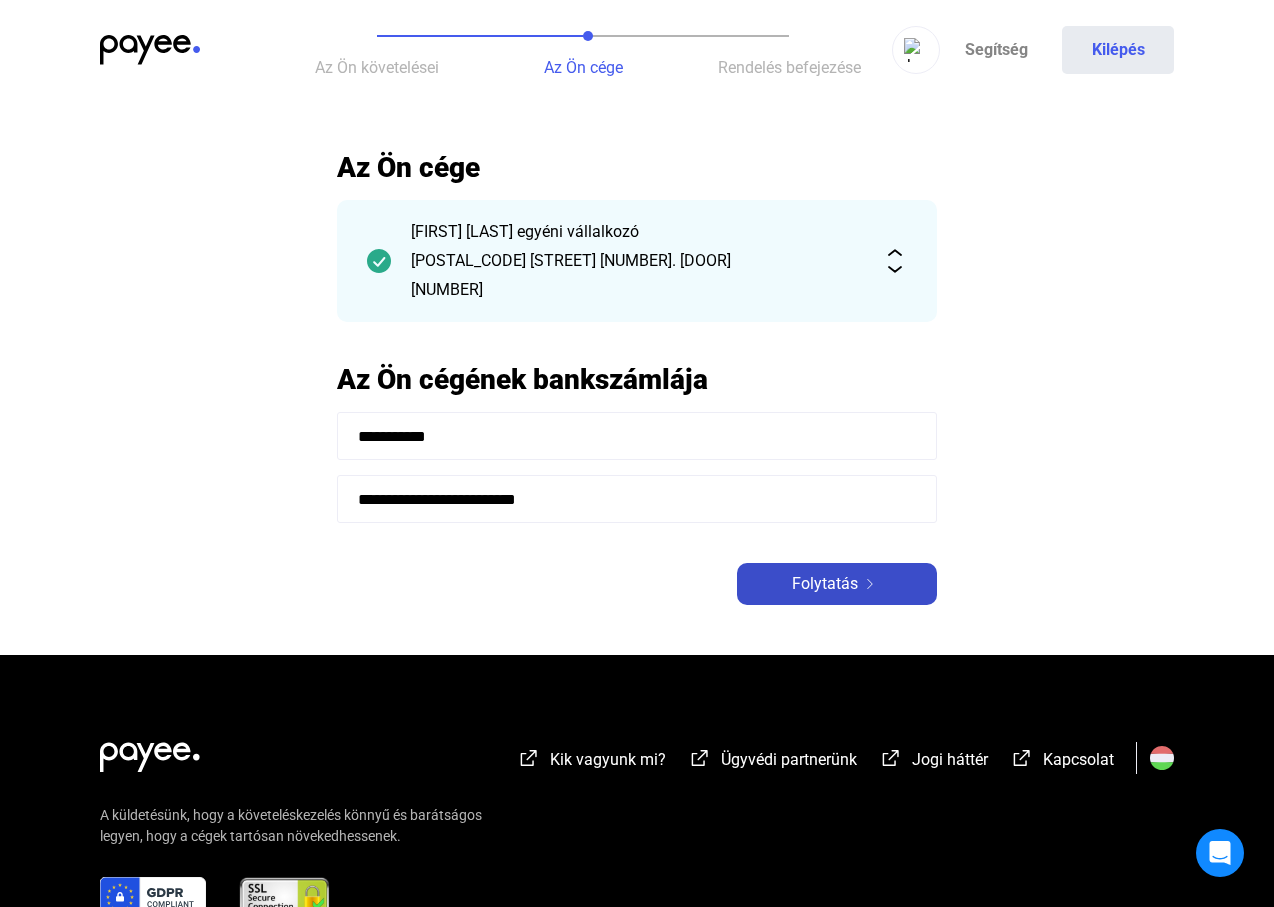click on "Folytatás" at bounding box center (825, 584) 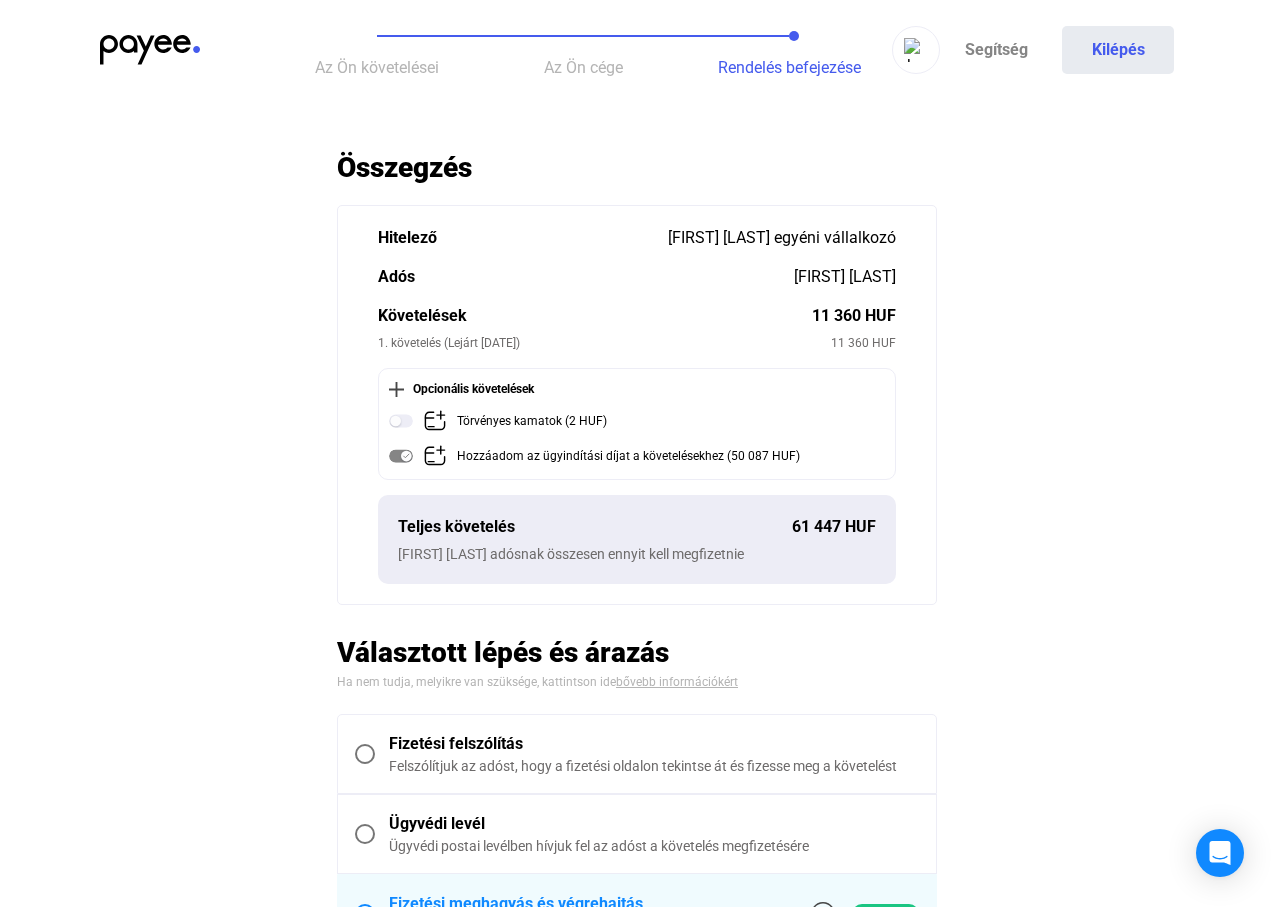 click on "Fizetési felszólítás   Felszólítjuk az adóst, hogy a fizetési oldalon tekintse át és fizesse meg a követelést" at bounding box center [647, 754] 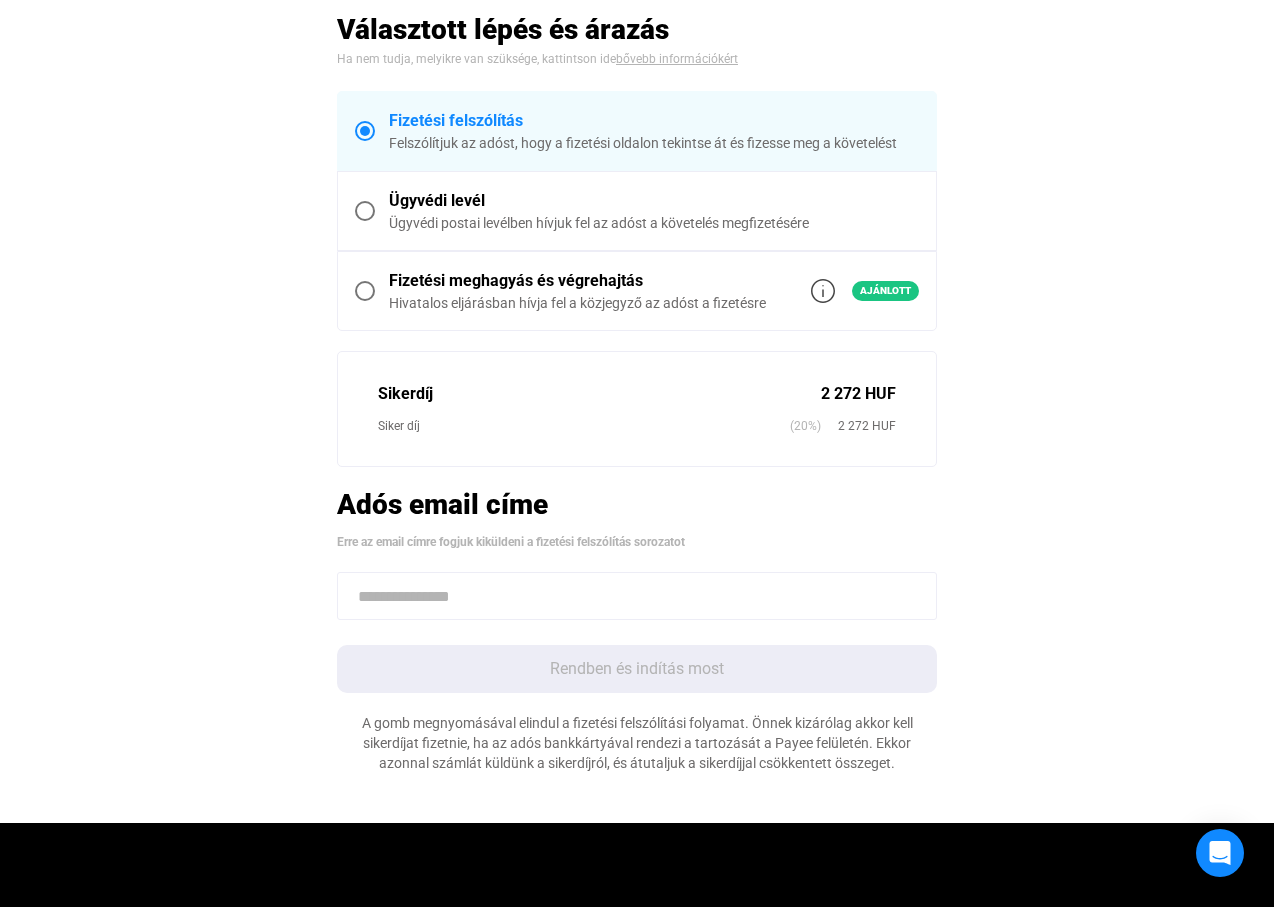 scroll, scrollTop: 500, scrollLeft: 0, axis: vertical 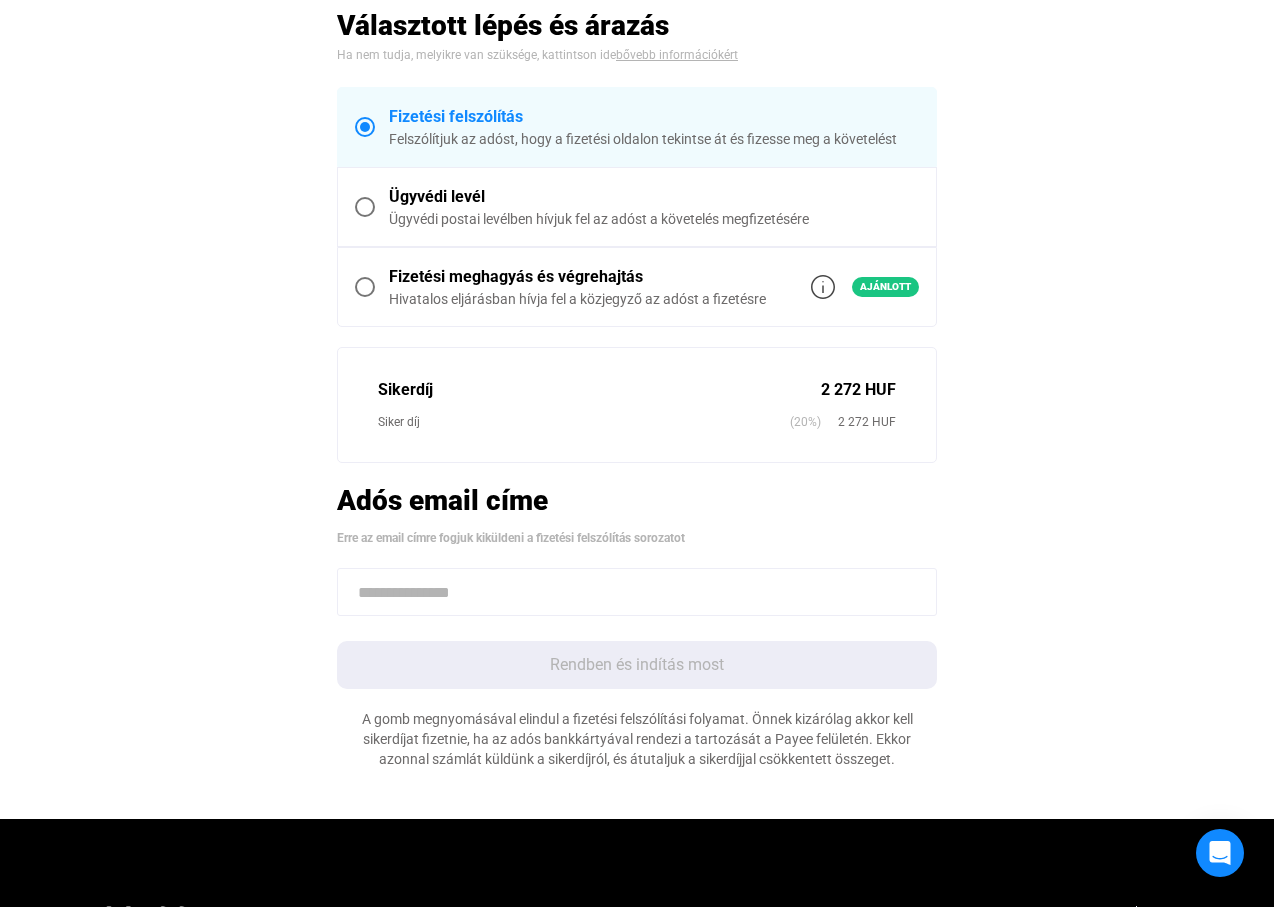 click at bounding box center [637, 592] 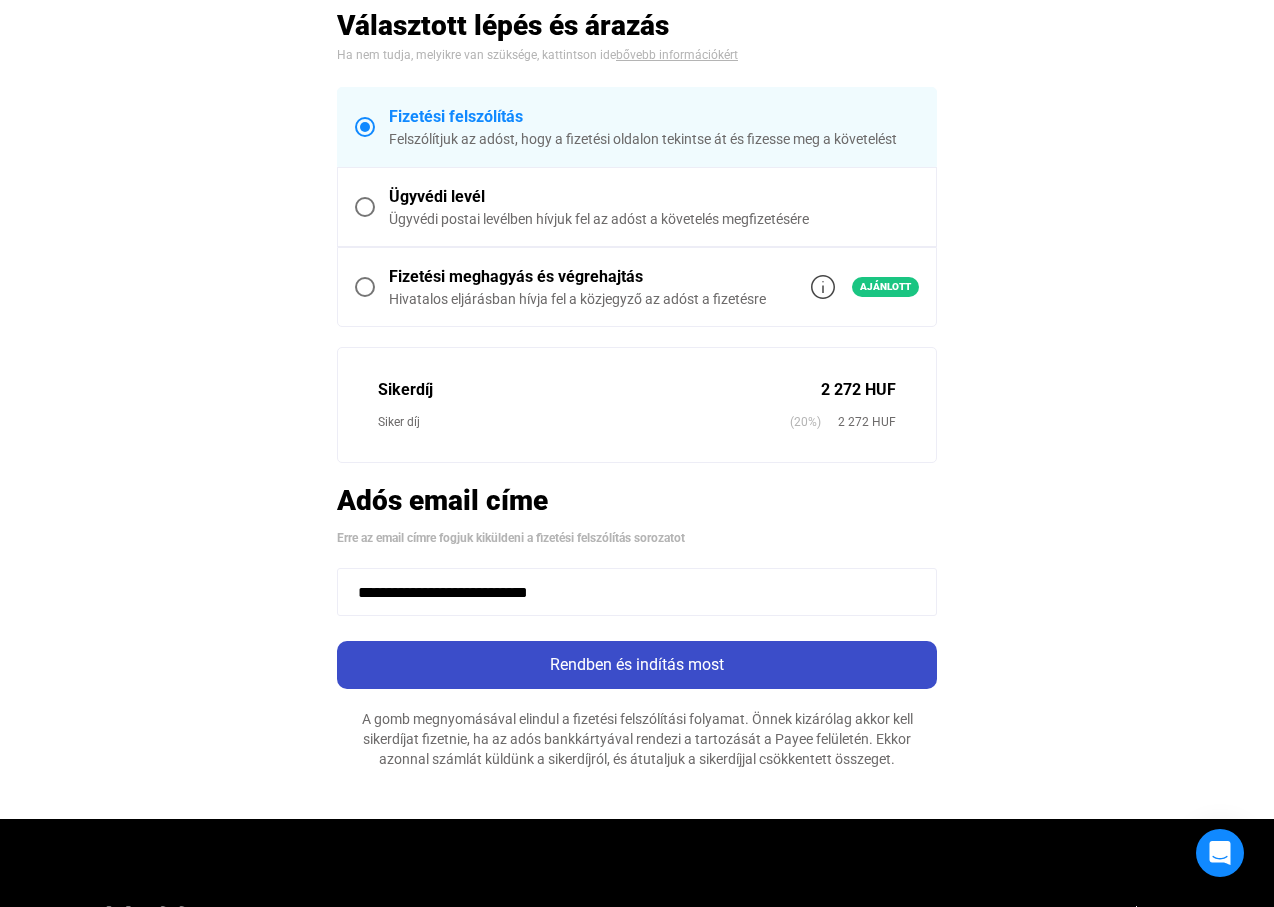 type on "**********" 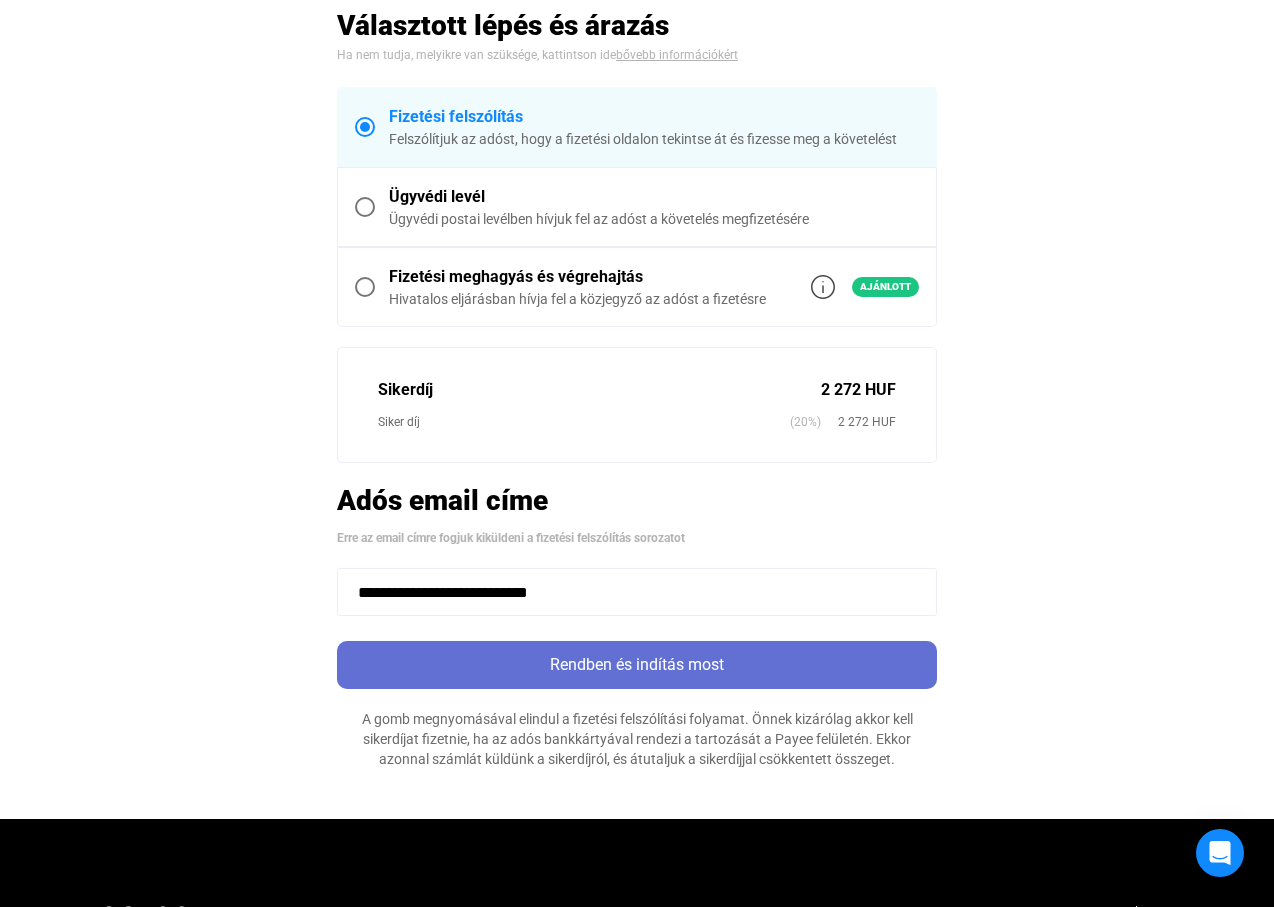 click on "Rendben és indítás most" at bounding box center [637, 665] 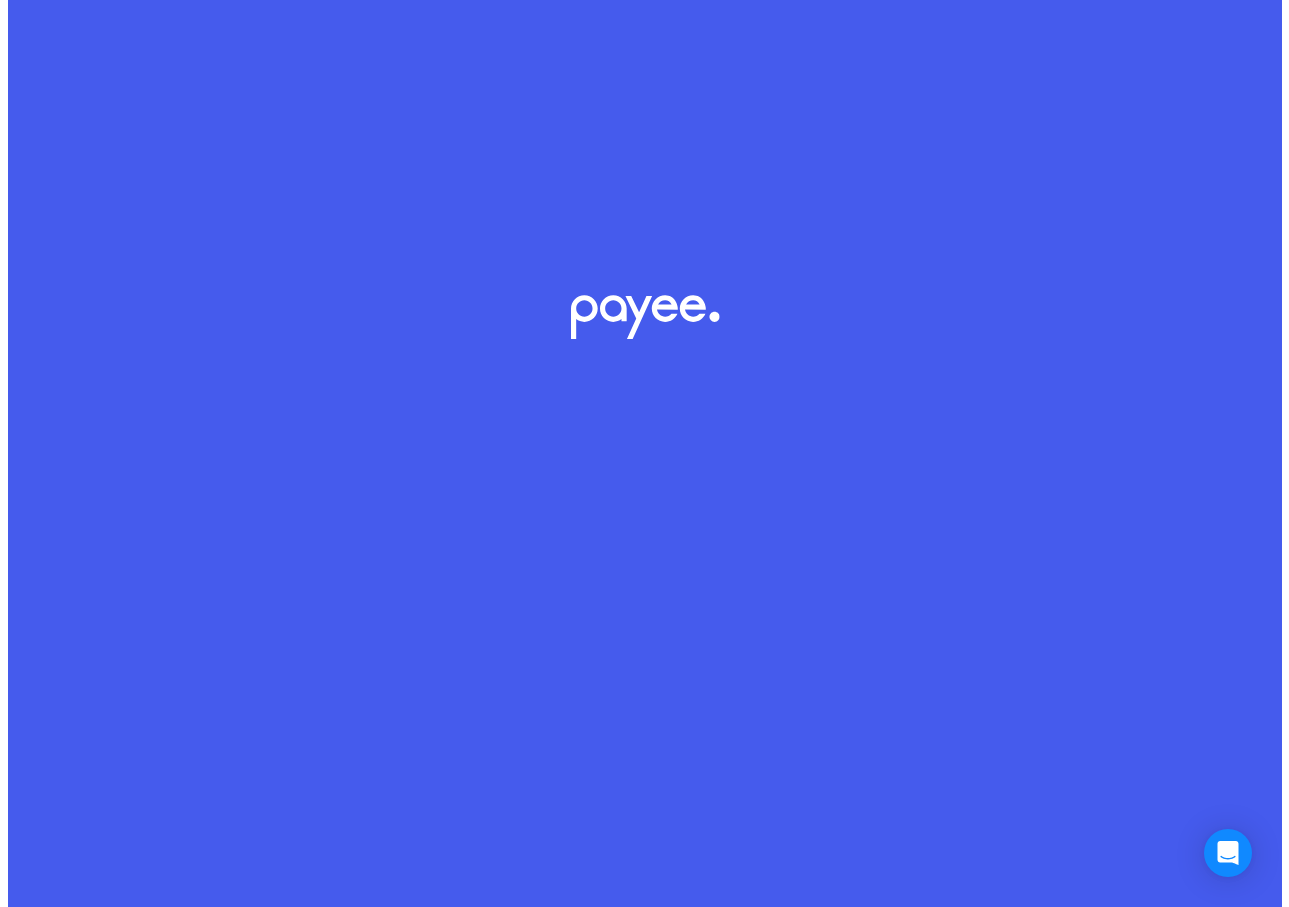 scroll, scrollTop: 0, scrollLeft: 0, axis: both 